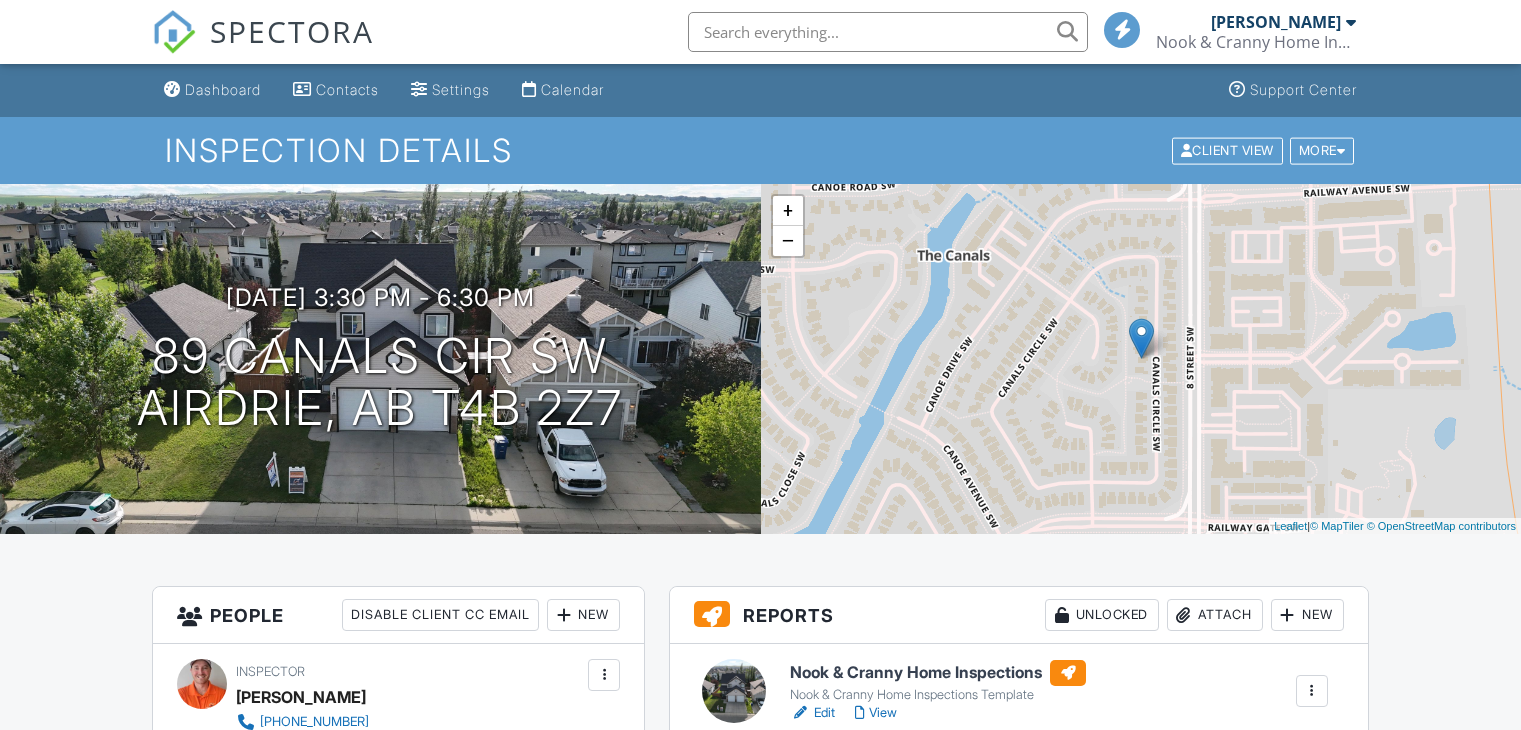 scroll, scrollTop: 0, scrollLeft: 0, axis: both 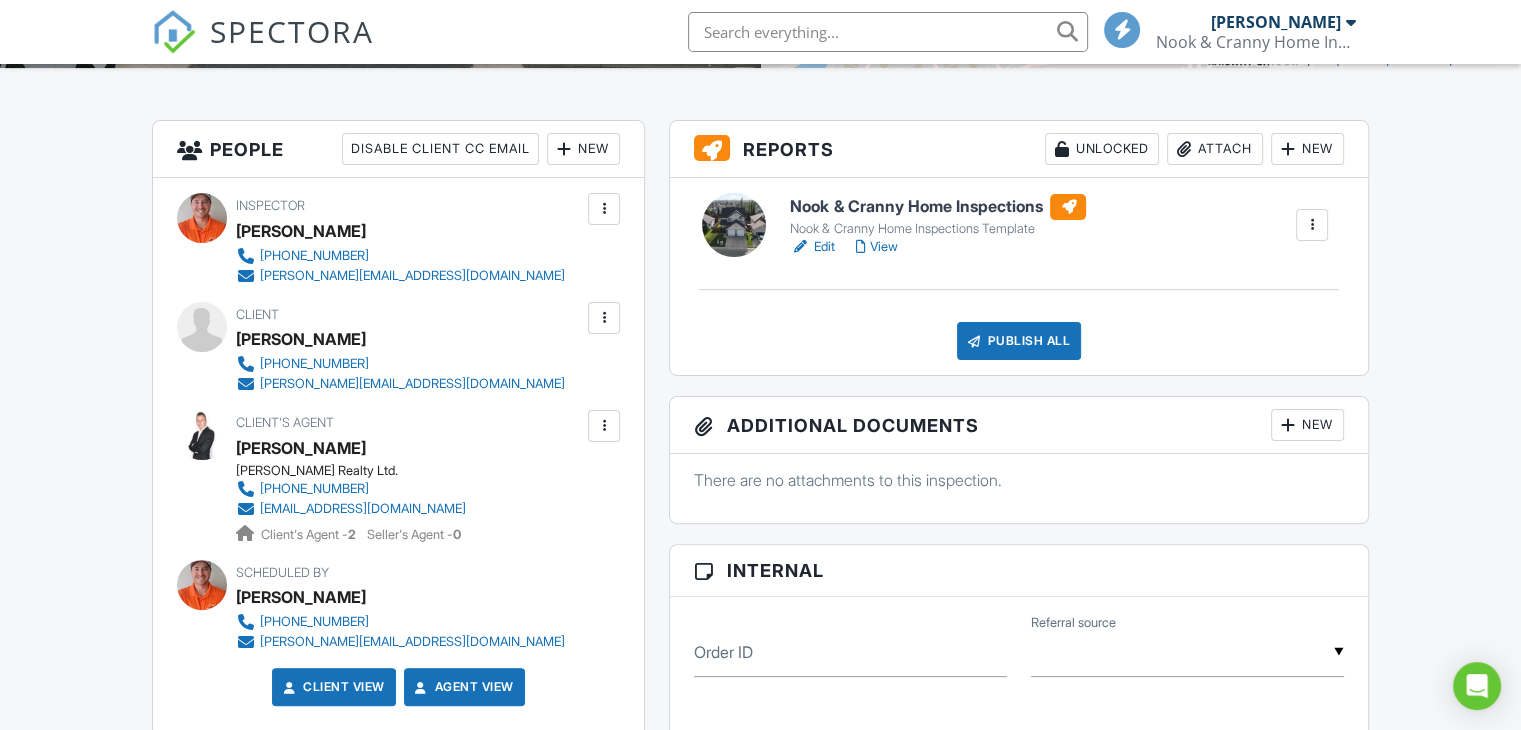 click on "Edit" at bounding box center [812, 247] 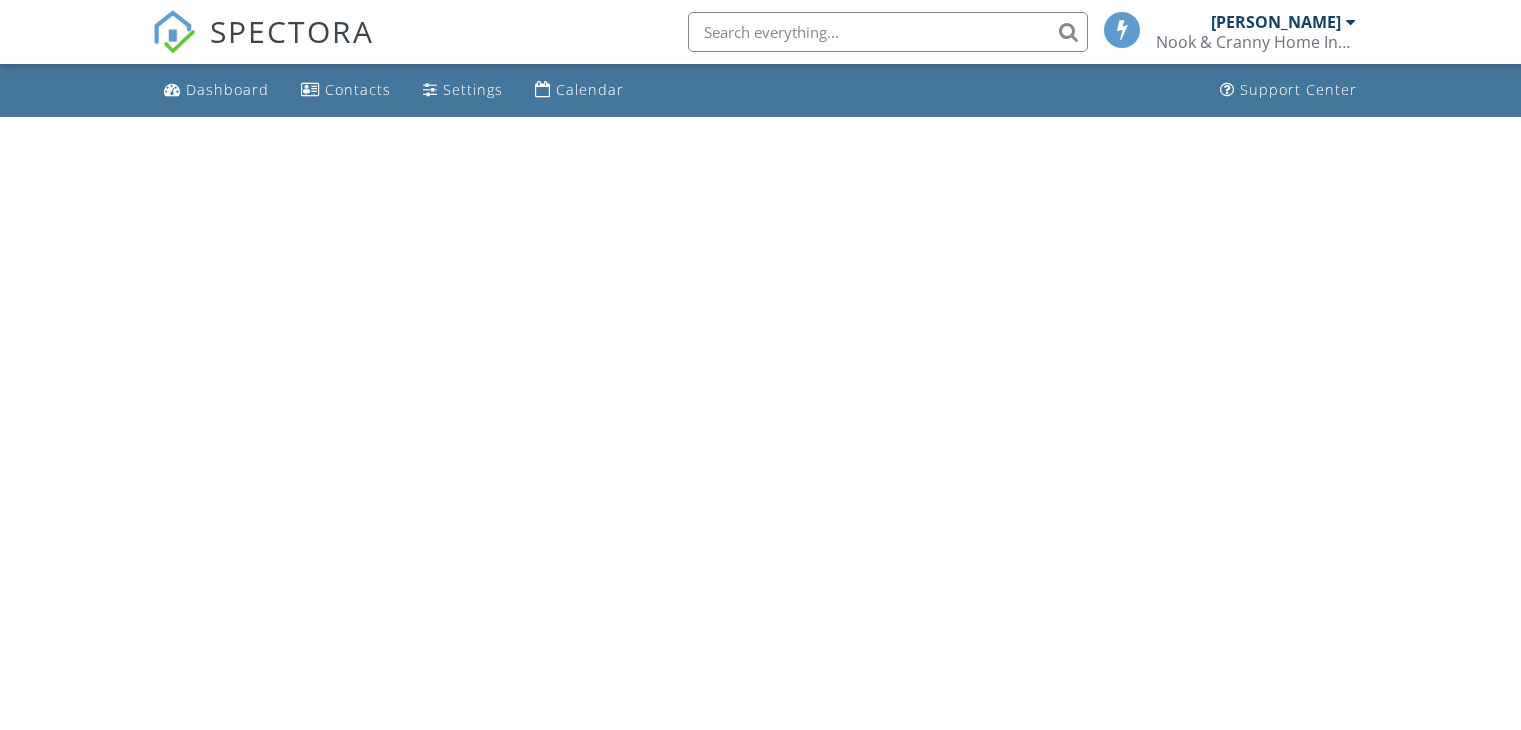 scroll, scrollTop: 0, scrollLeft: 0, axis: both 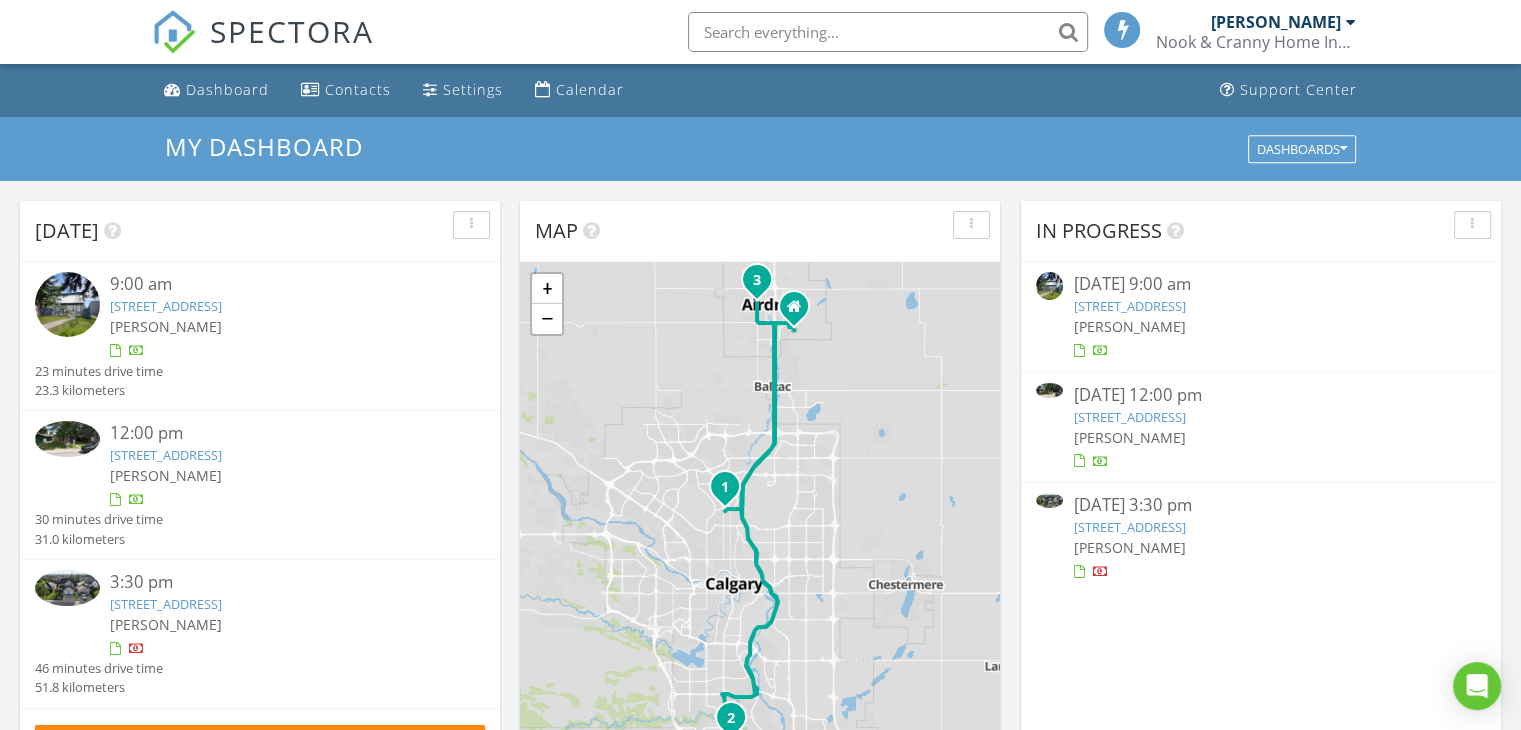 click on "6440 4 St NW 21, Calgary, AB T2K 3R8" at bounding box center (166, 306) 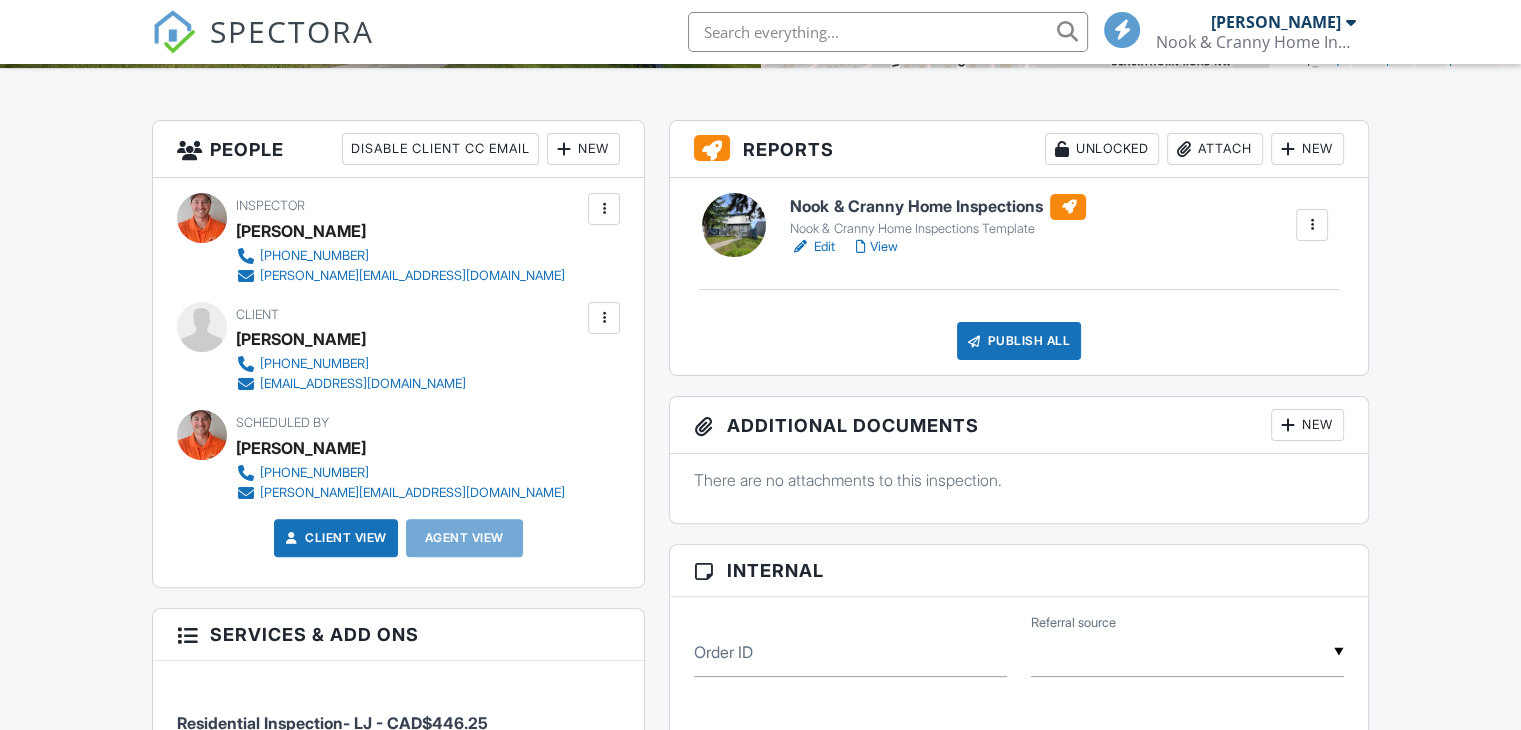 scroll, scrollTop: 0, scrollLeft: 0, axis: both 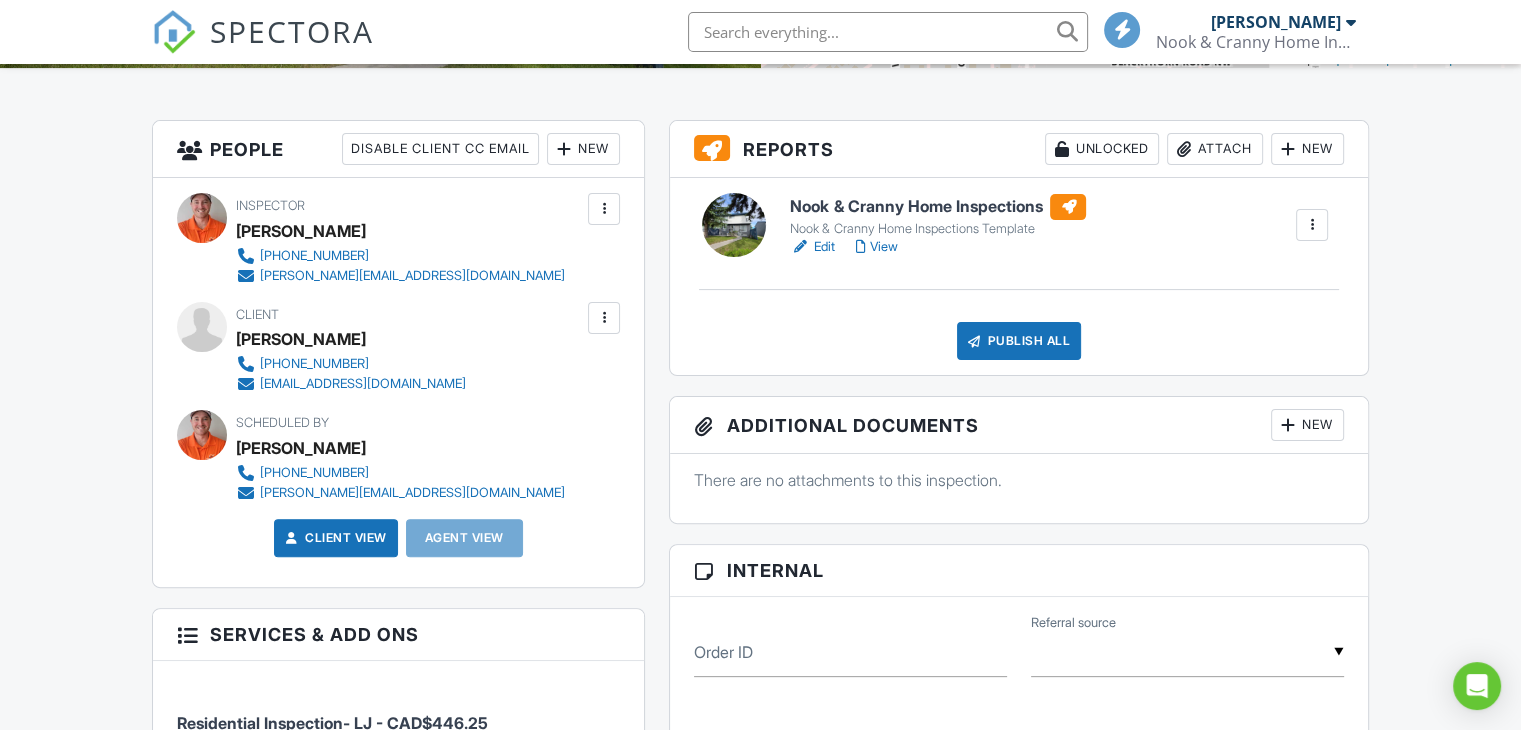 click on "Edit" at bounding box center [812, 247] 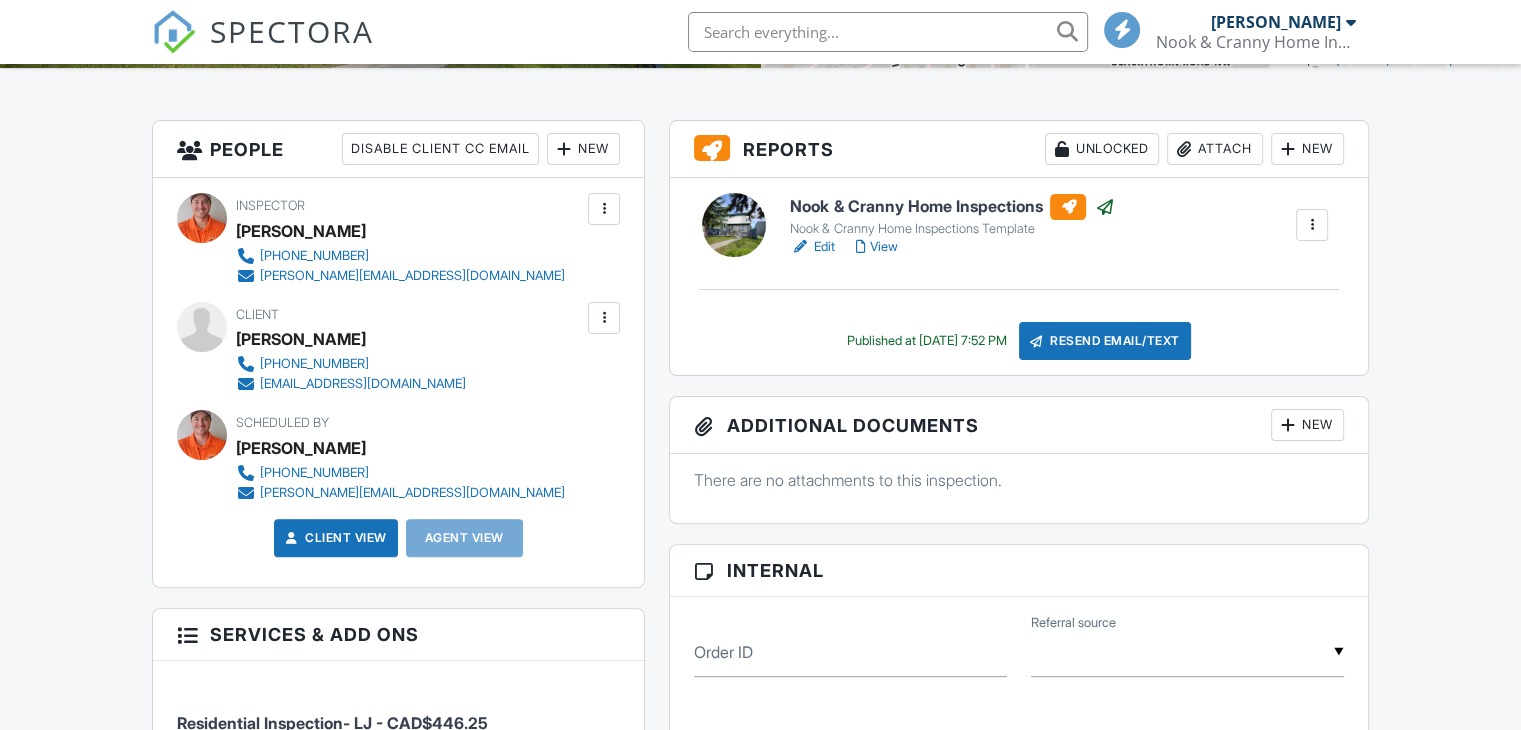scroll, scrollTop: 466, scrollLeft: 0, axis: vertical 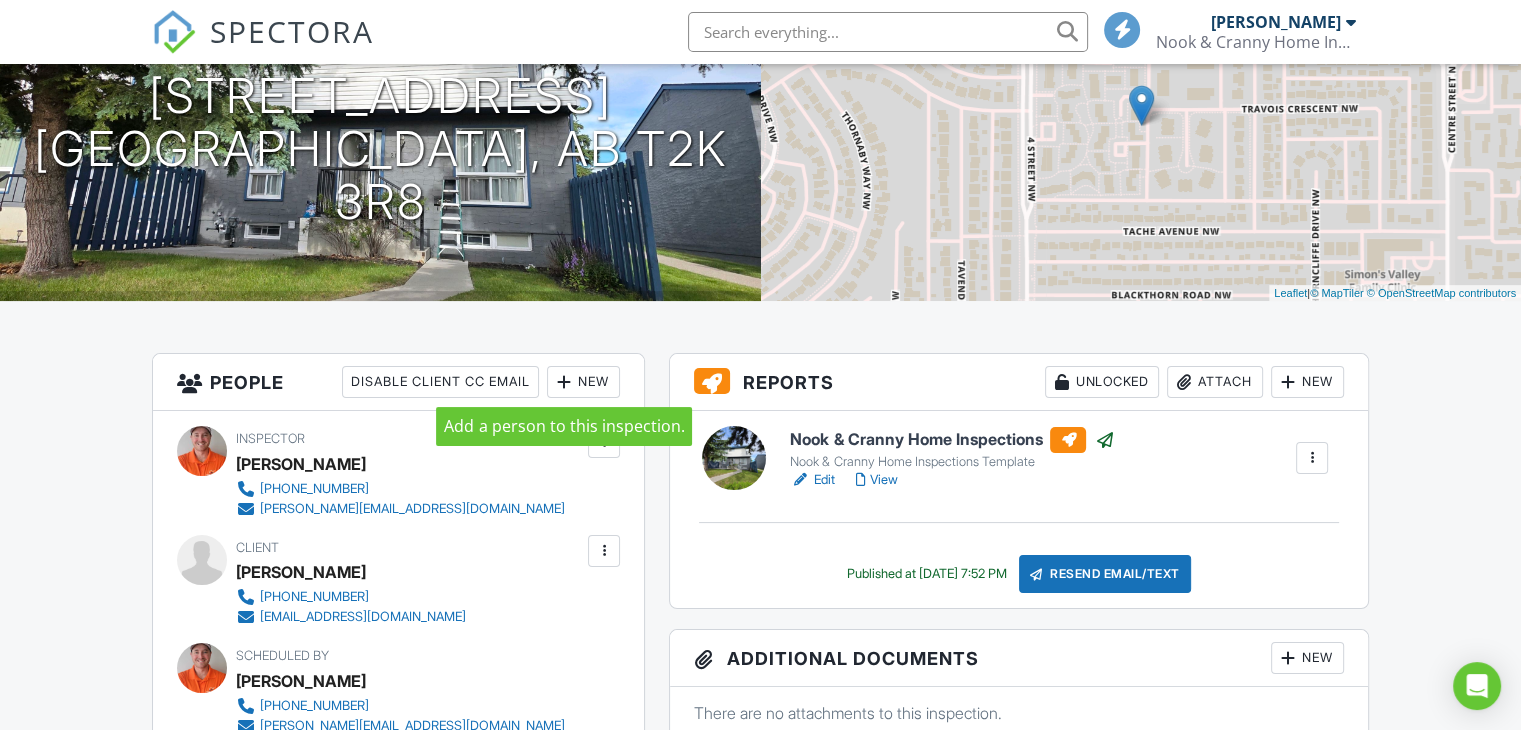 click on "New" at bounding box center [583, 382] 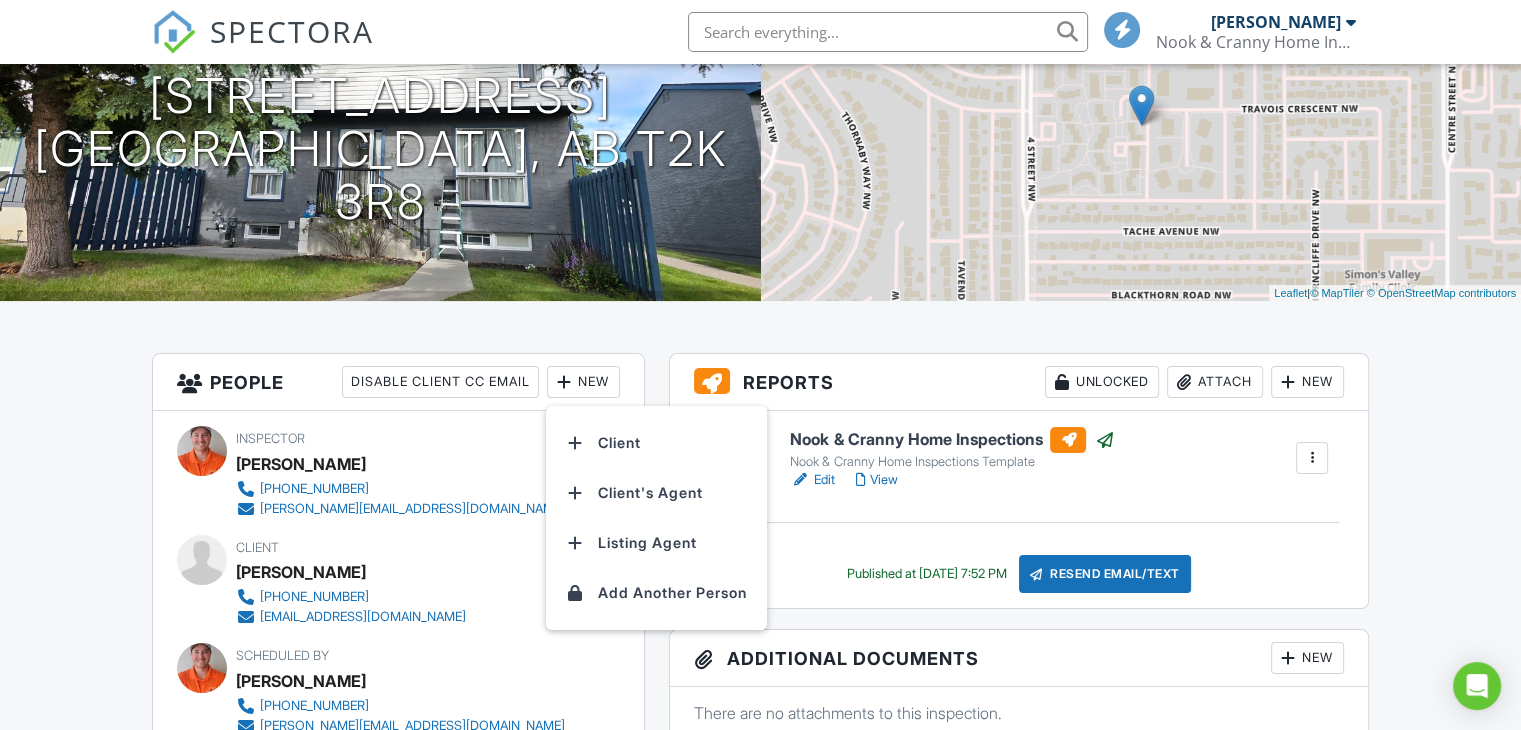 click on "Client's Agent" at bounding box center [656, 493] 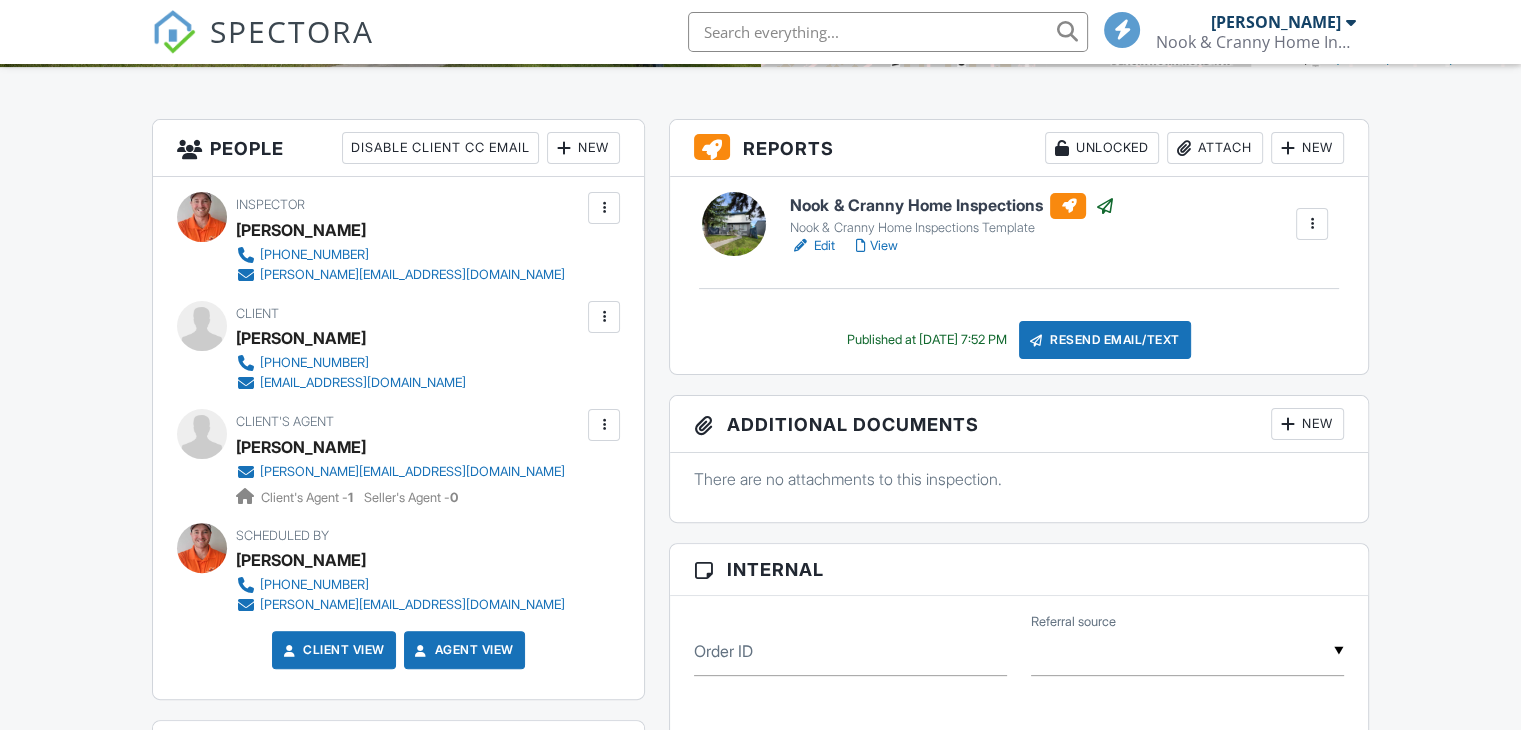 scroll, scrollTop: 467, scrollLeft: 0, axis: vertical 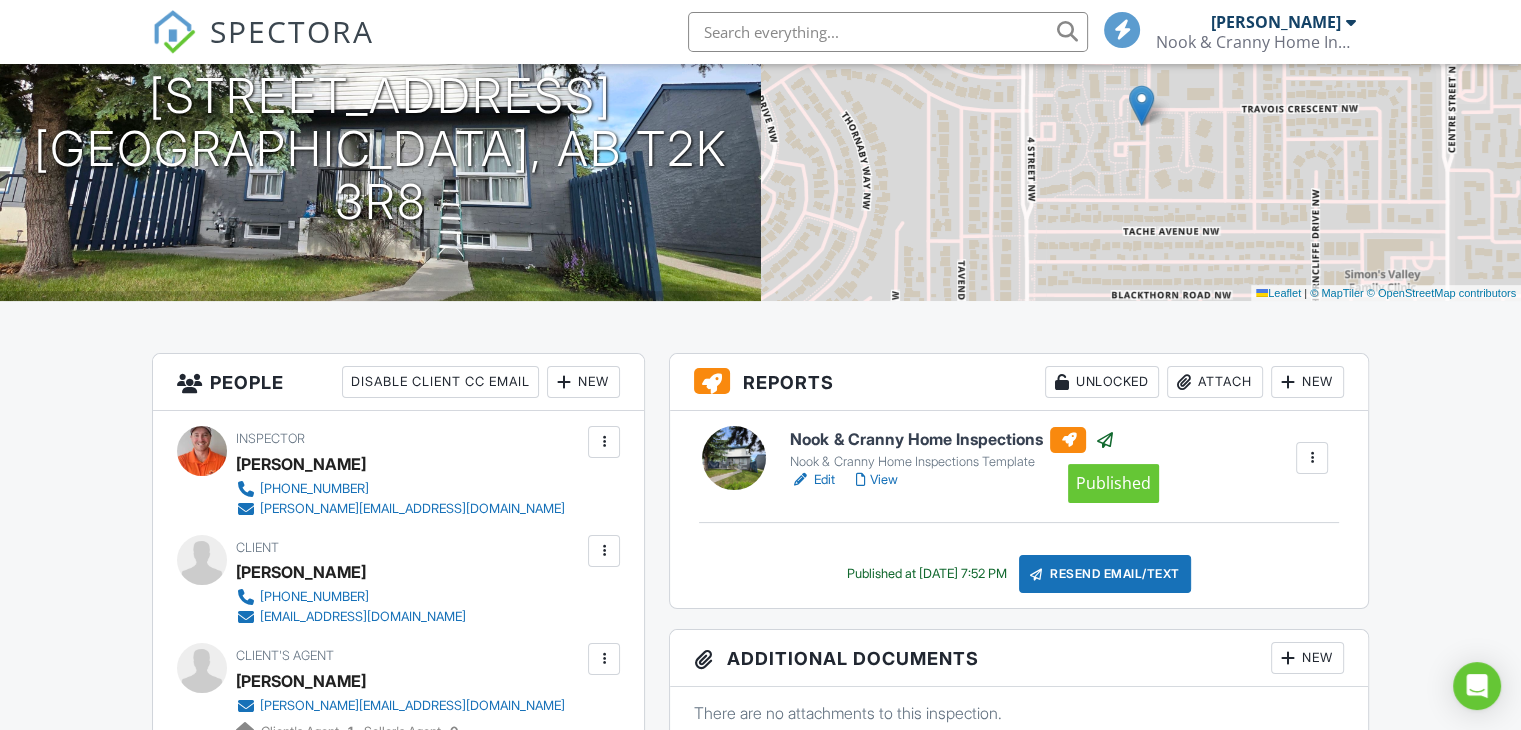 click at bounding box center [1104, 440] 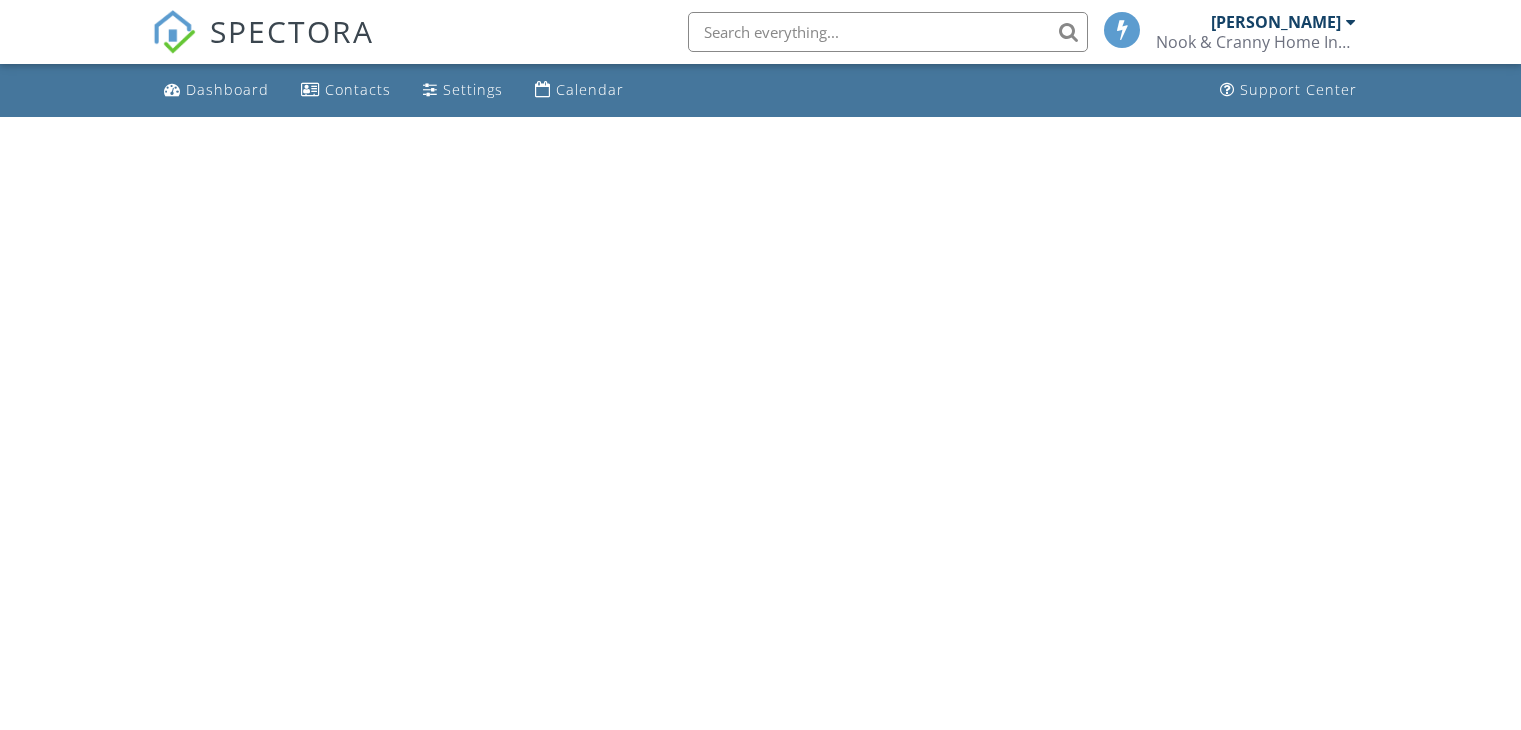 scroll, scrollTop: 0, scrollLeft: 0, axis: both 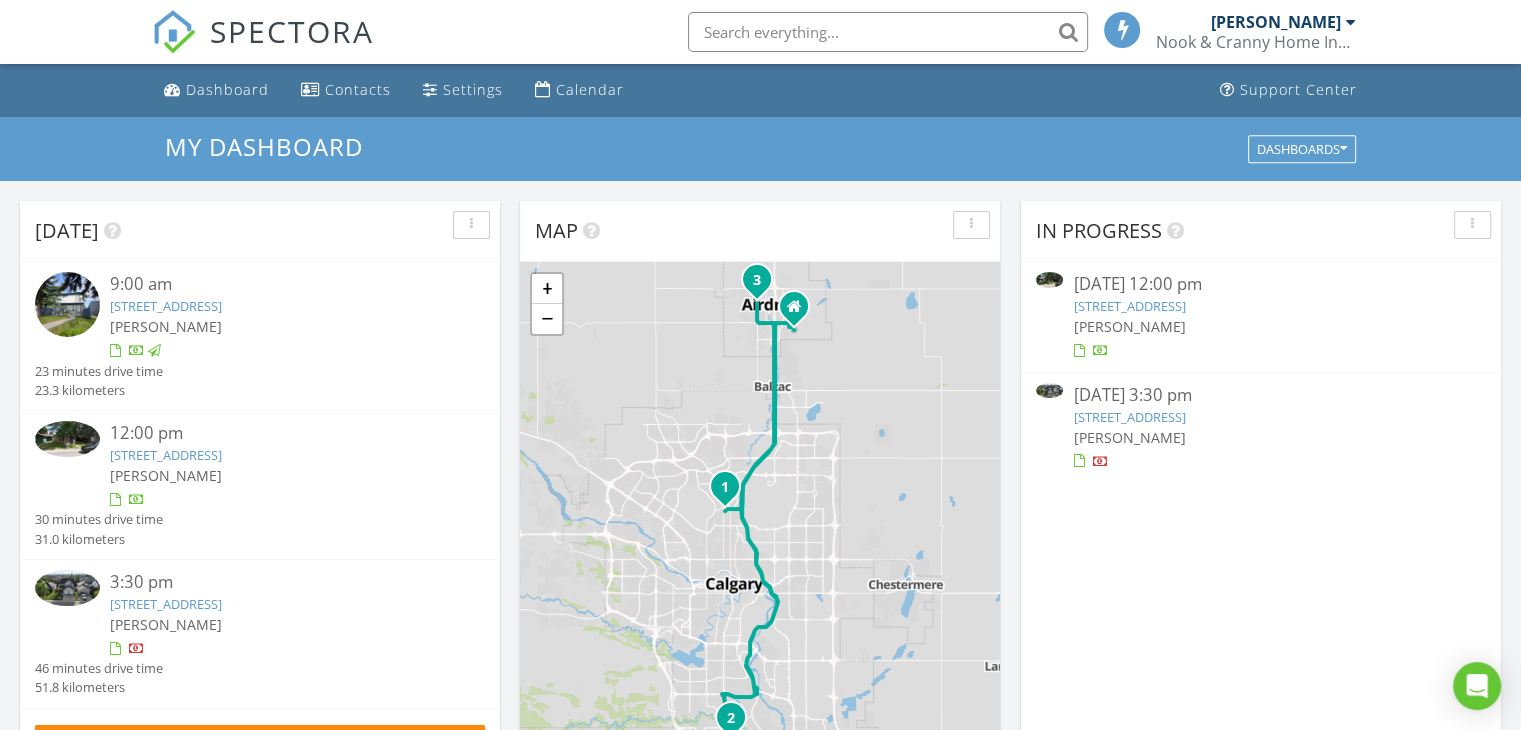 click on "[STREET_ADDRESS]" at bounding box center [166, 306] 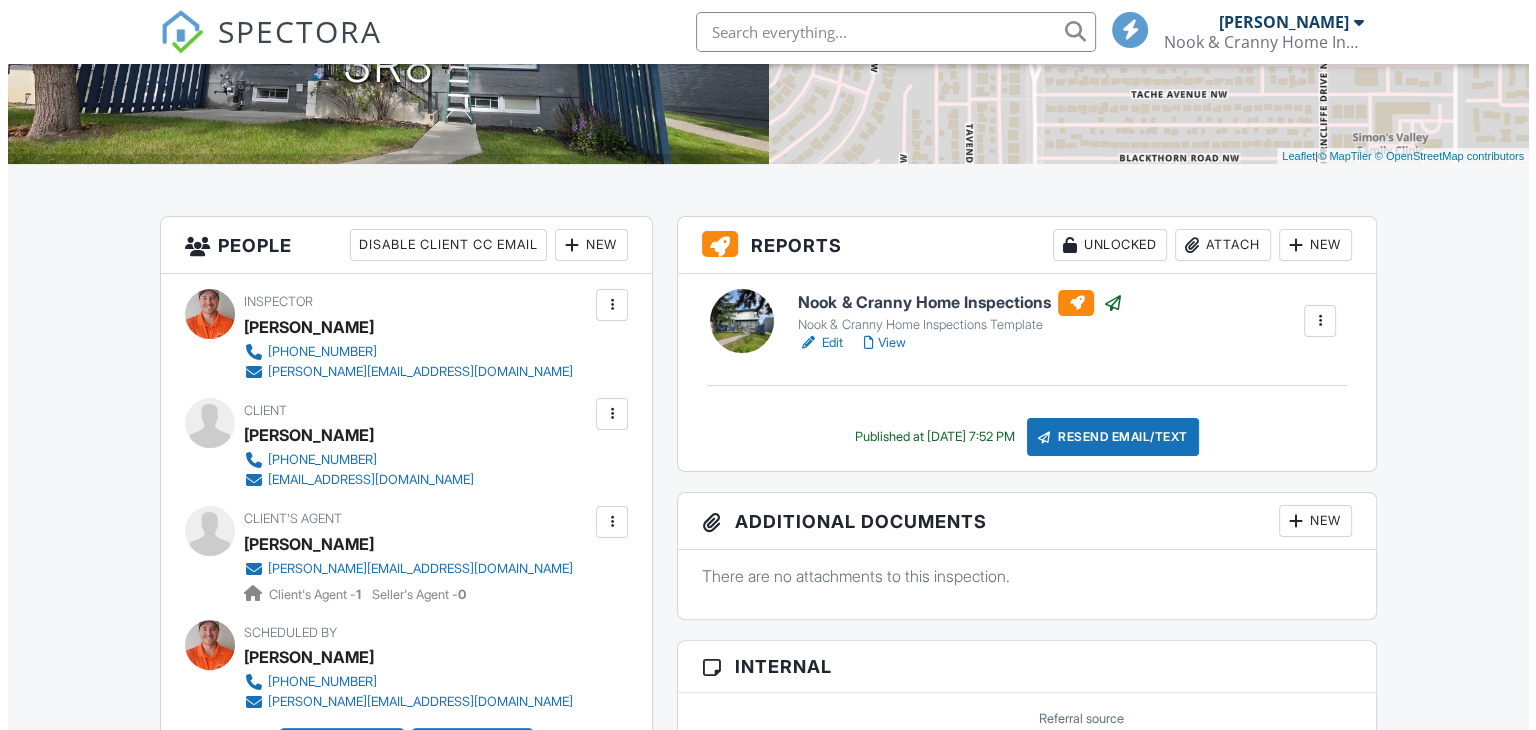 scroll, scrollTop: 0, scrollLeft: 0, axis: both 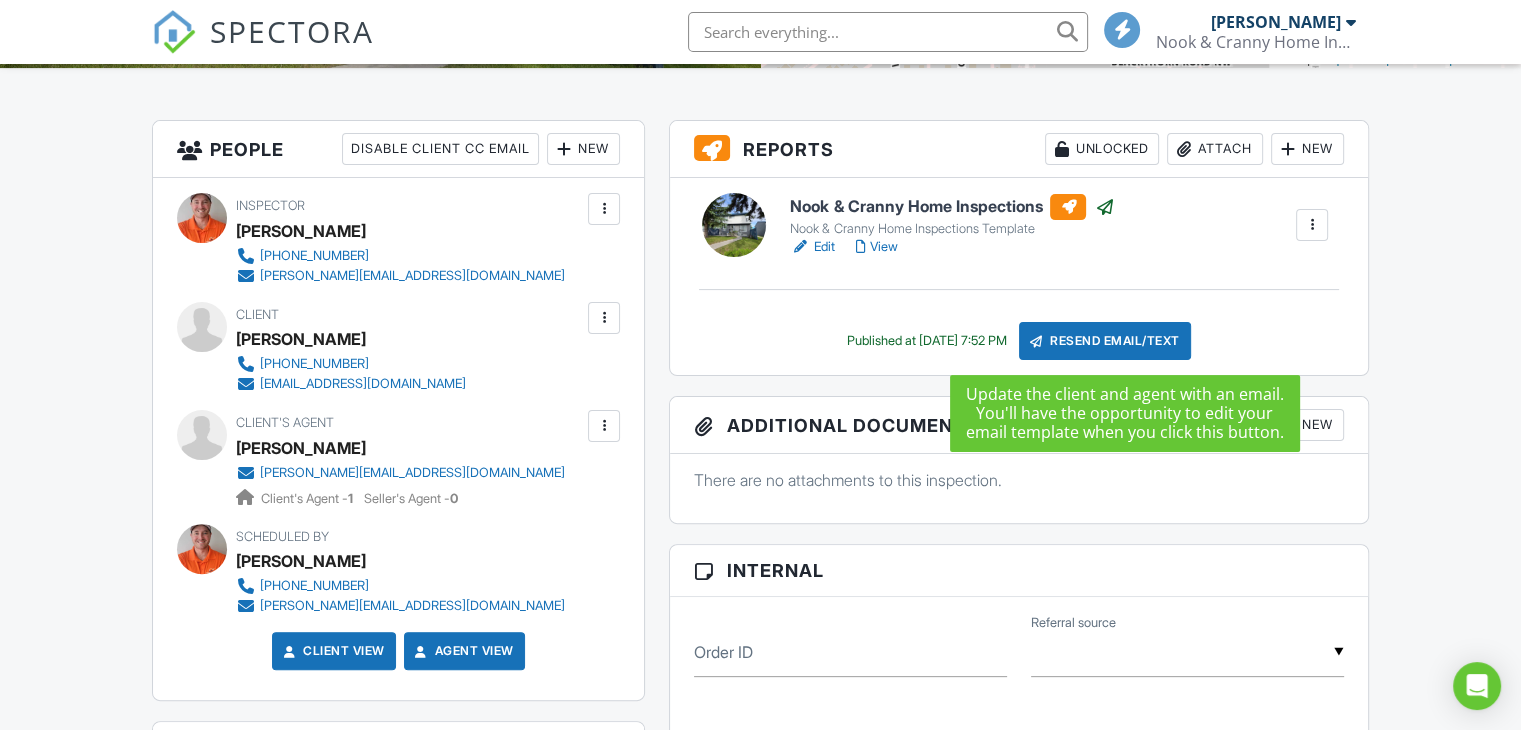 click on "Resend Email/Text" at bounding box center (1105, 341) 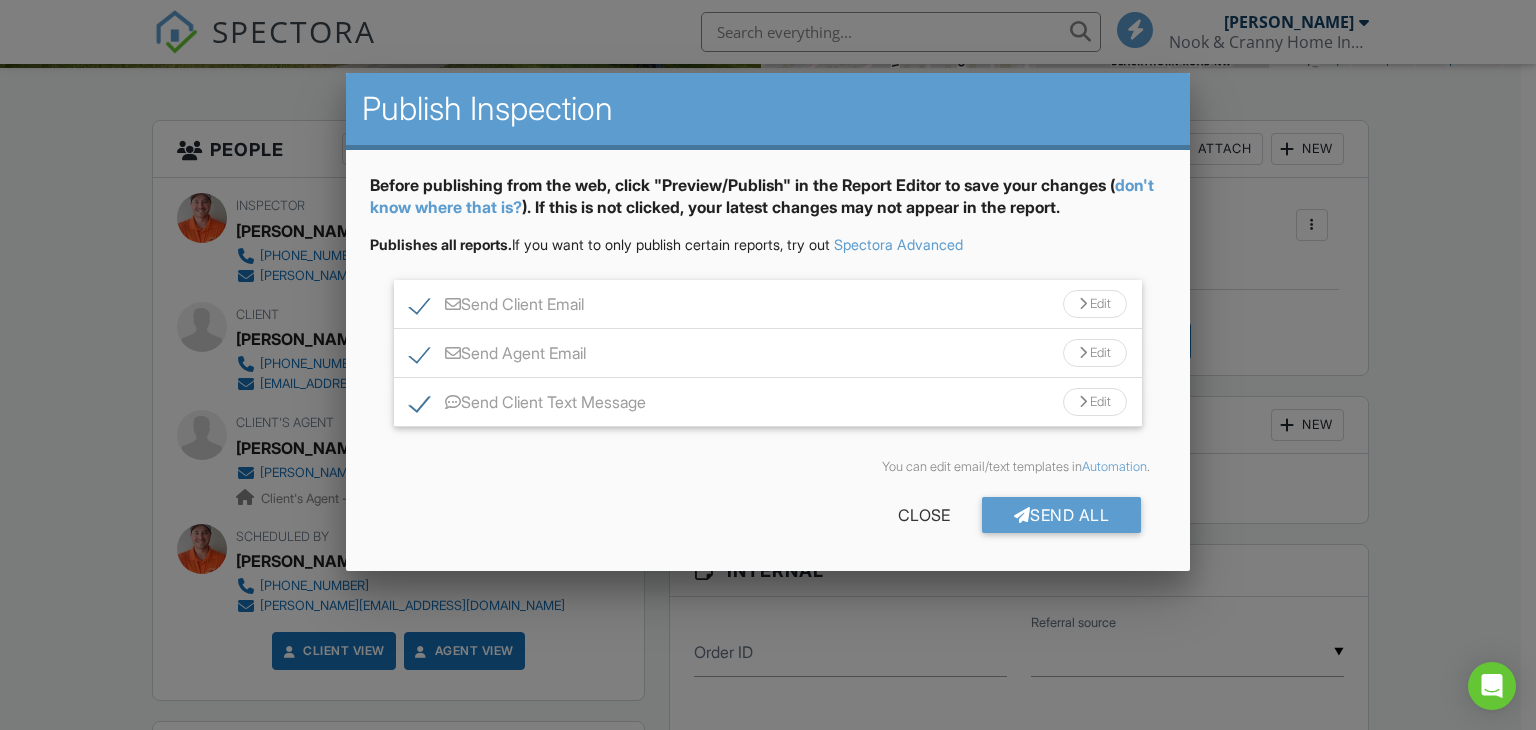 click on "Send Client Email" at bounding box center (497, 307) 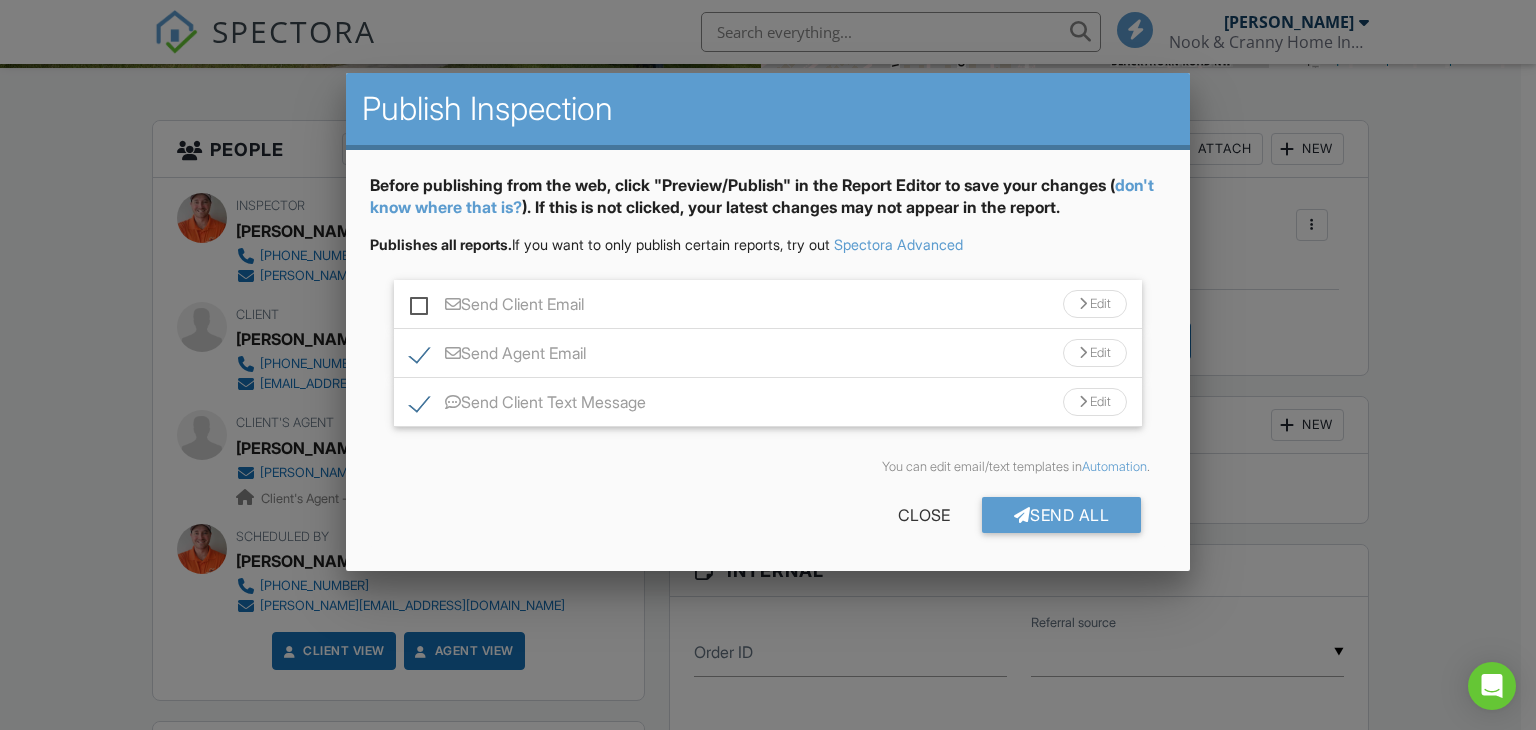 click on "Send Client Text Message" at bounding box center (528, 405) 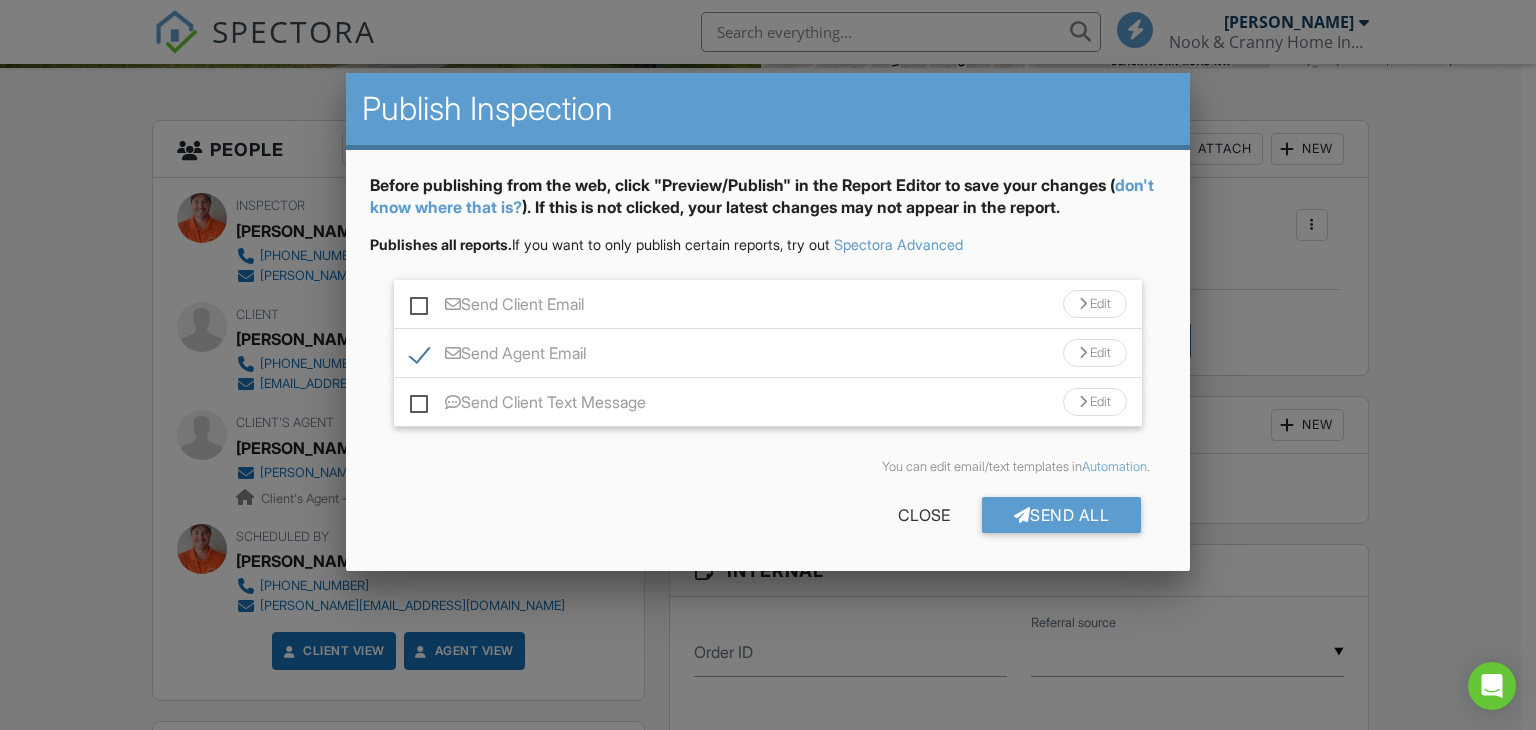 click on "Send All" at bounding box center (1062, 515) 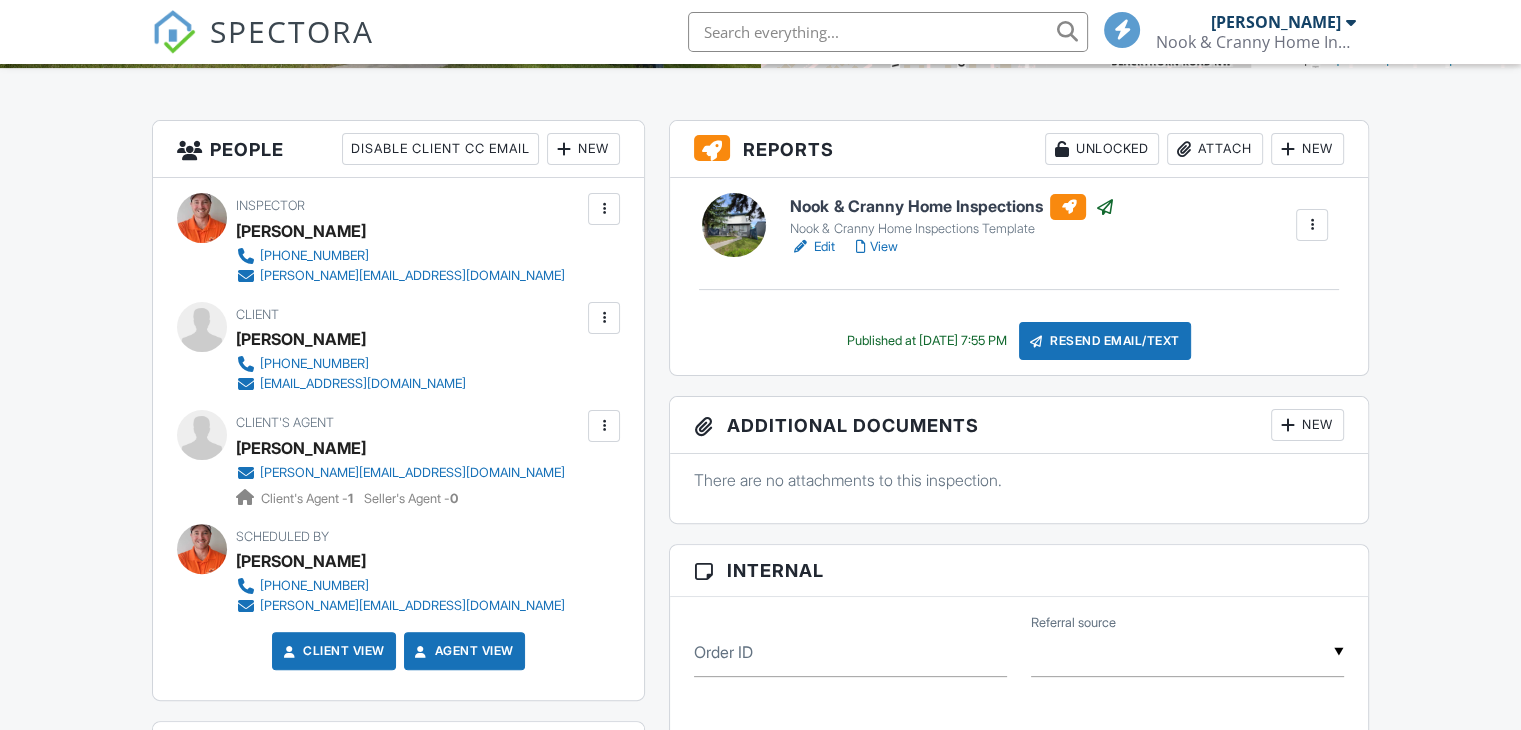 scroll, scrollTop: 466, scrollLeft: 0, axis: vertical 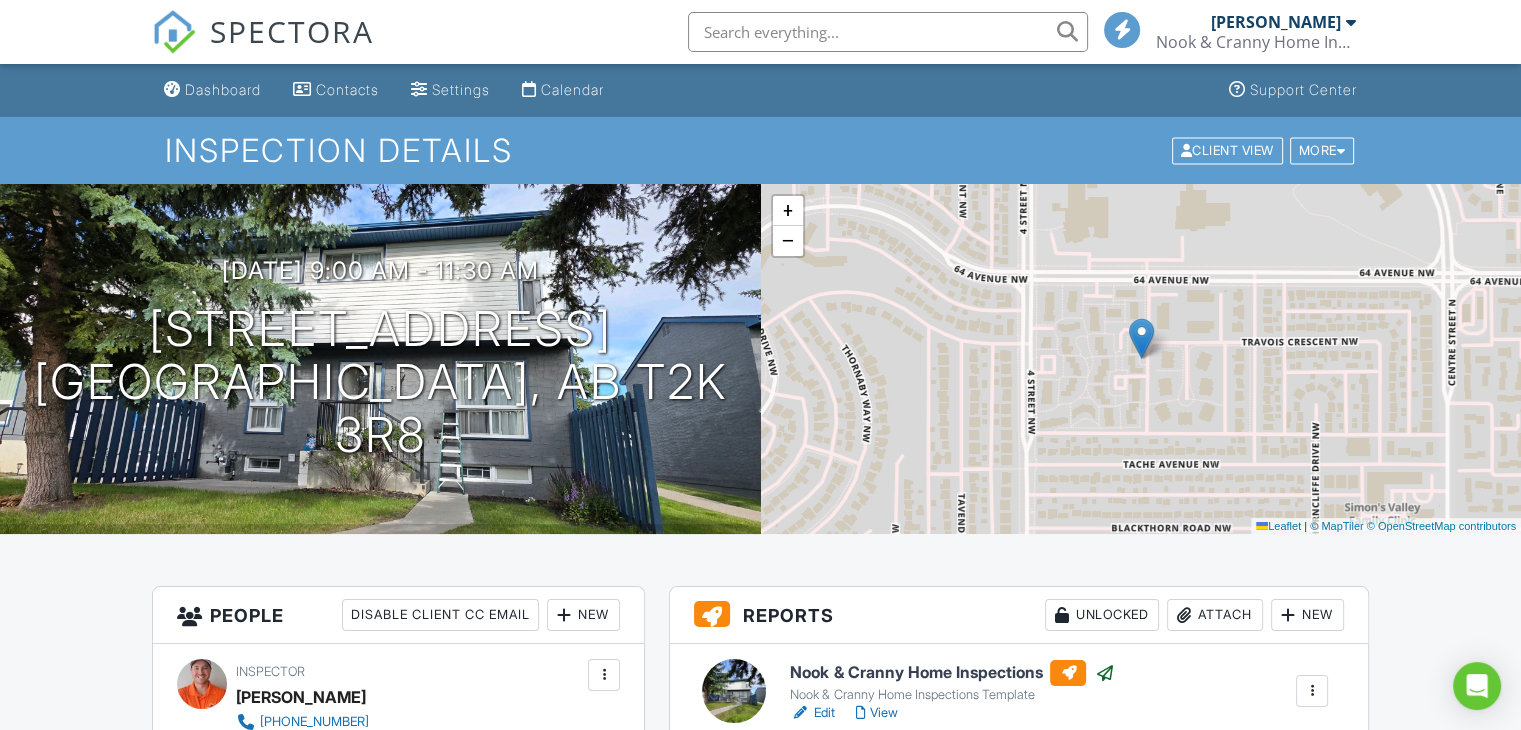 click on "Dashboard" at bounding box center [223, 89] 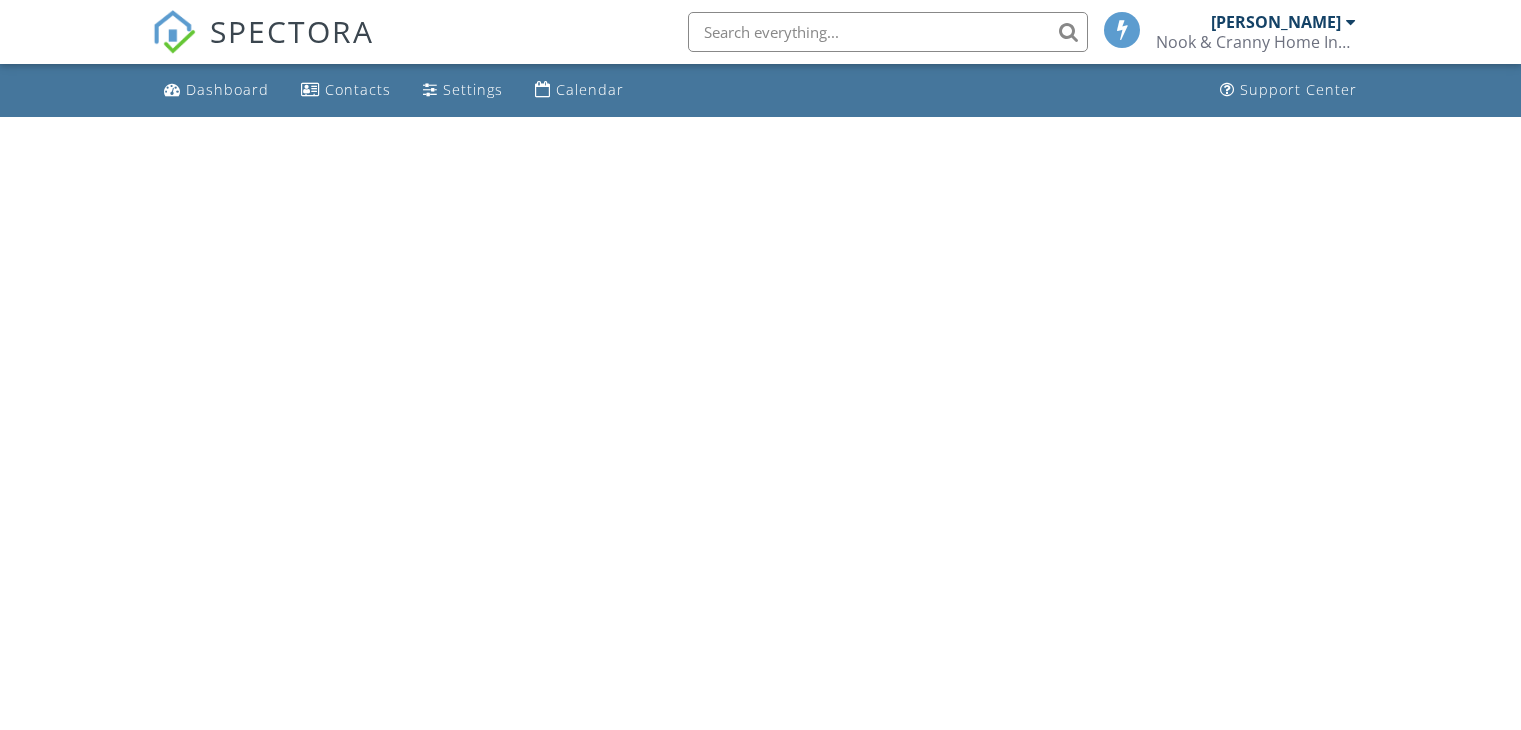 scroll, scrollTop: 0, scrollLeft: 0, axis: both 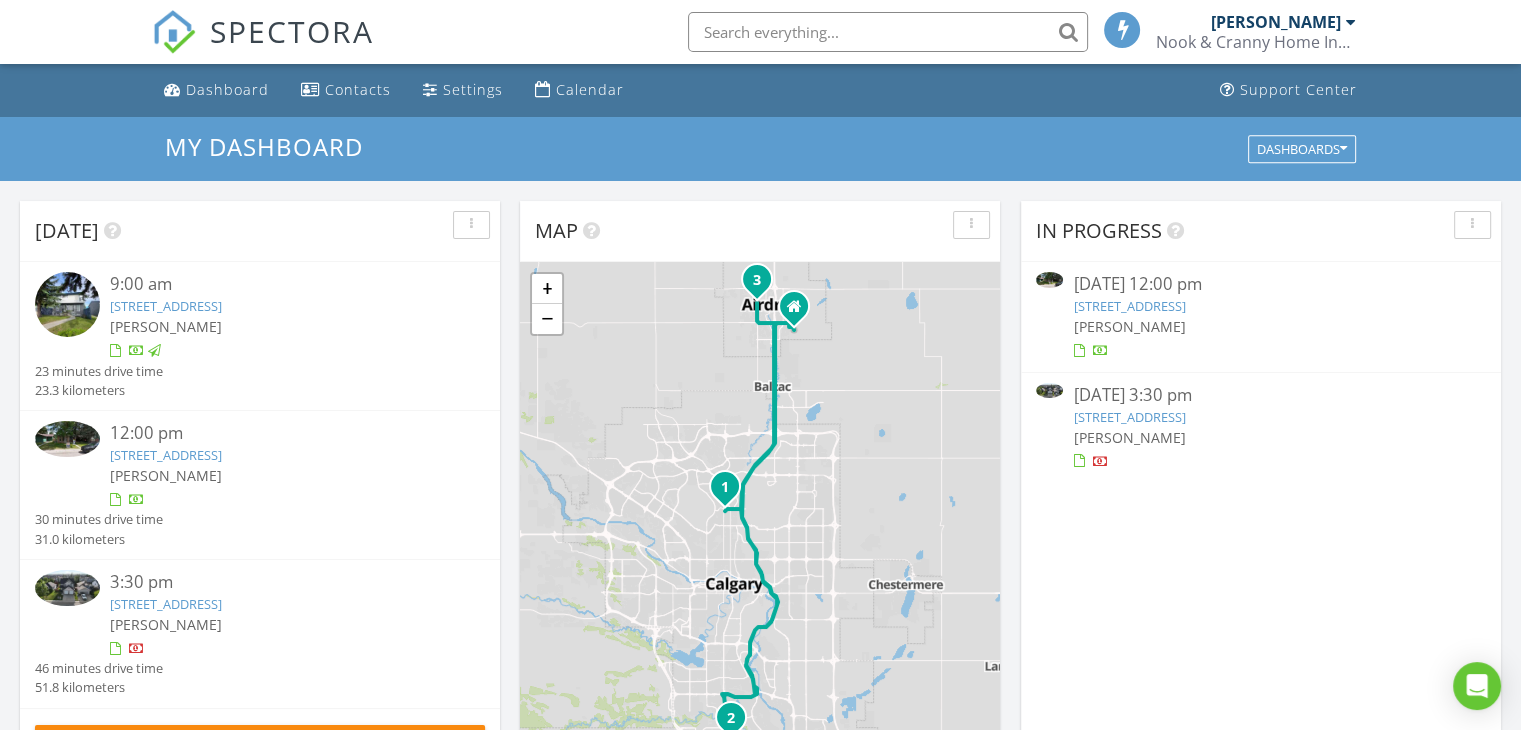 click on "[STREET_ADDRESS]" at bounding box center [166, 455] 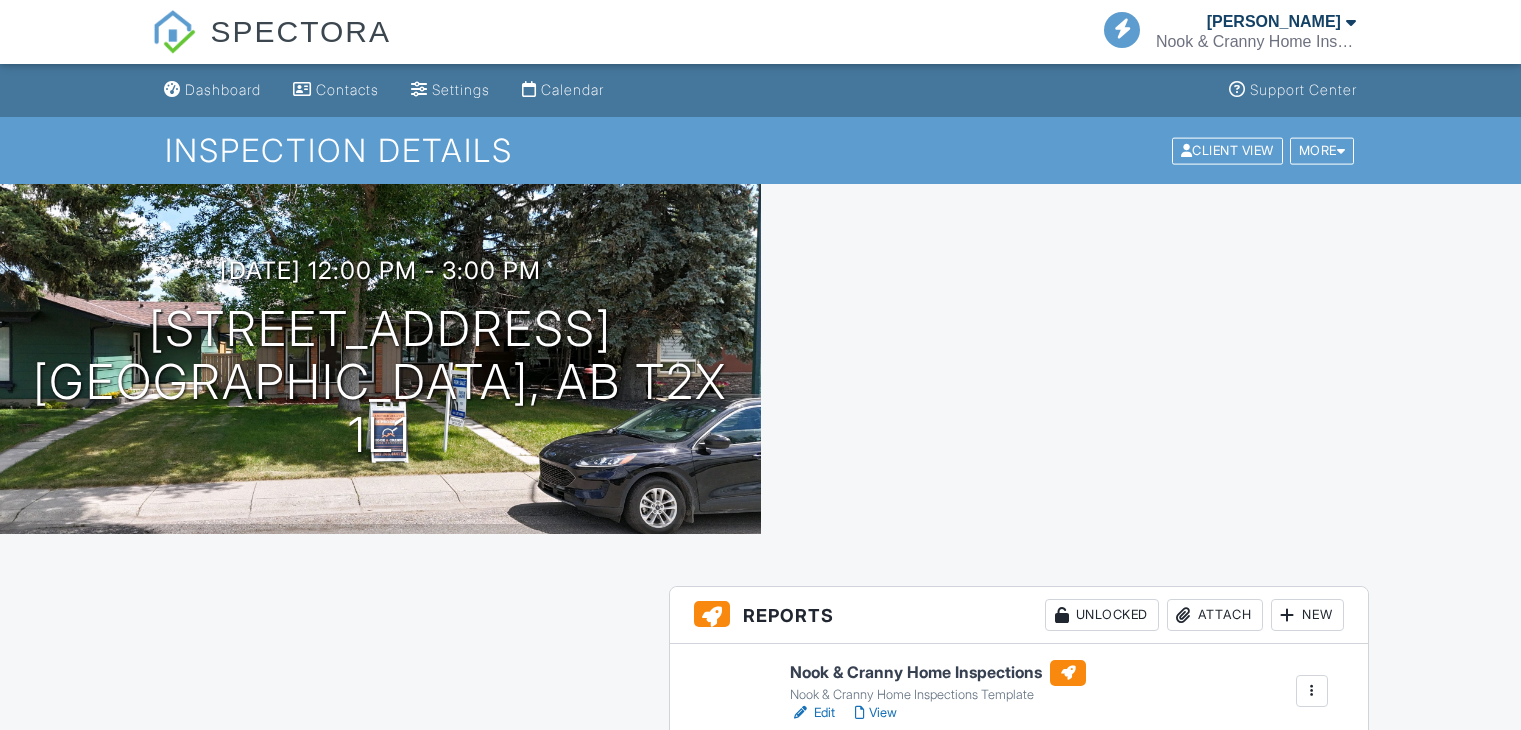 scroll, scrollTop: 0, scrollLeft: 0, axis: both 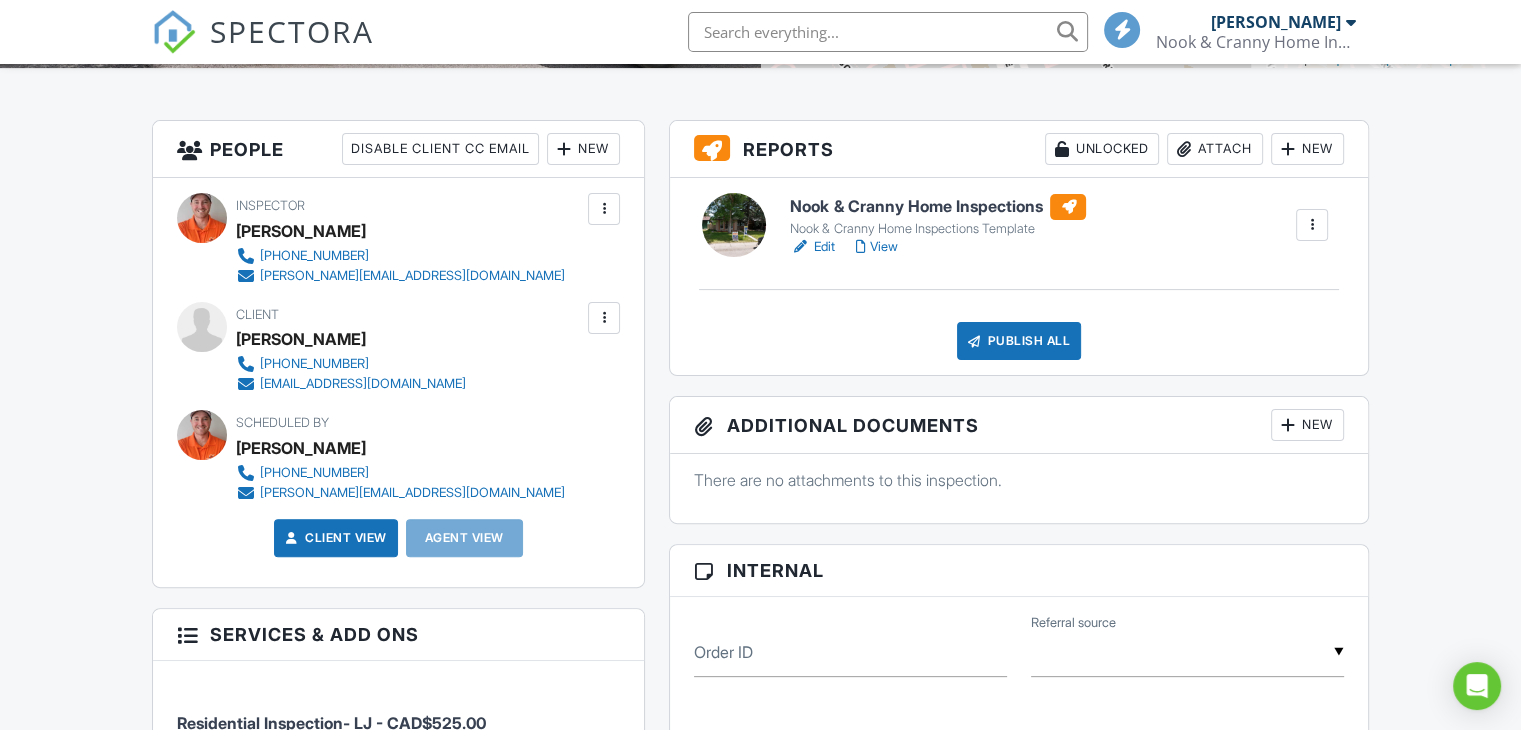 click at bounding box center [800, 247] 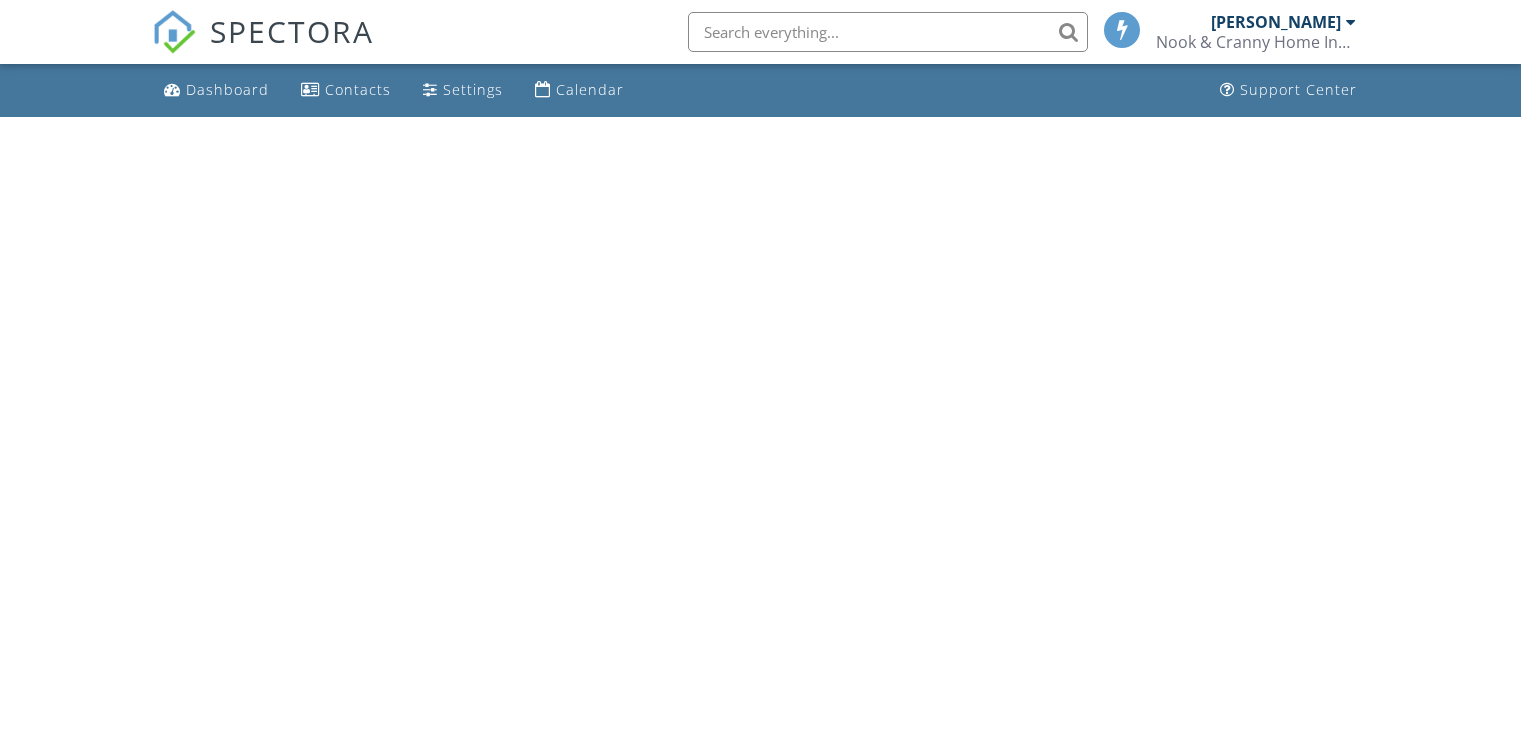 scroll, scrollTop: 0, scrollLeft: 0, axis: both 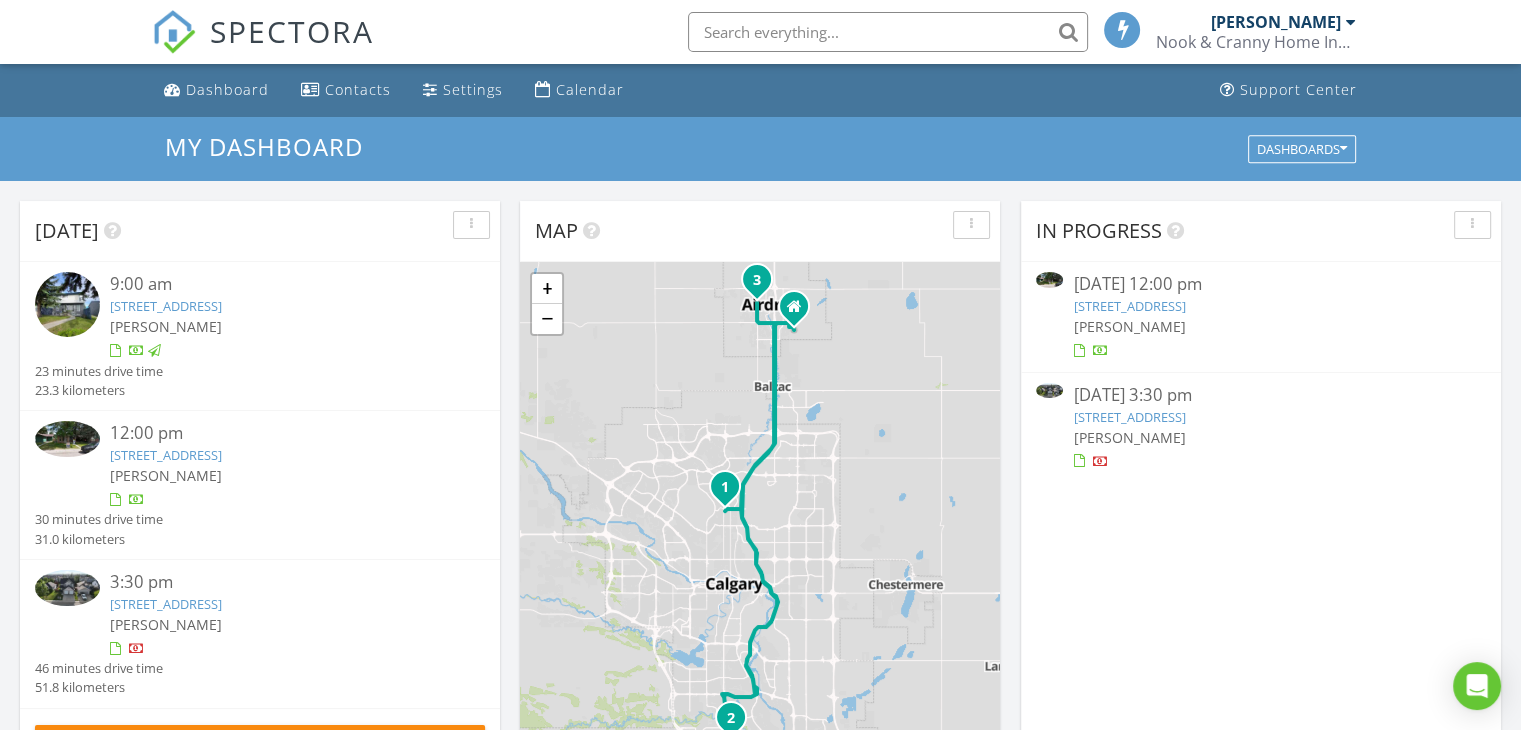 click on "83 Midbend Crescent SE, Calgary, AB T2X 1L1" at bounding box center [166, 455] 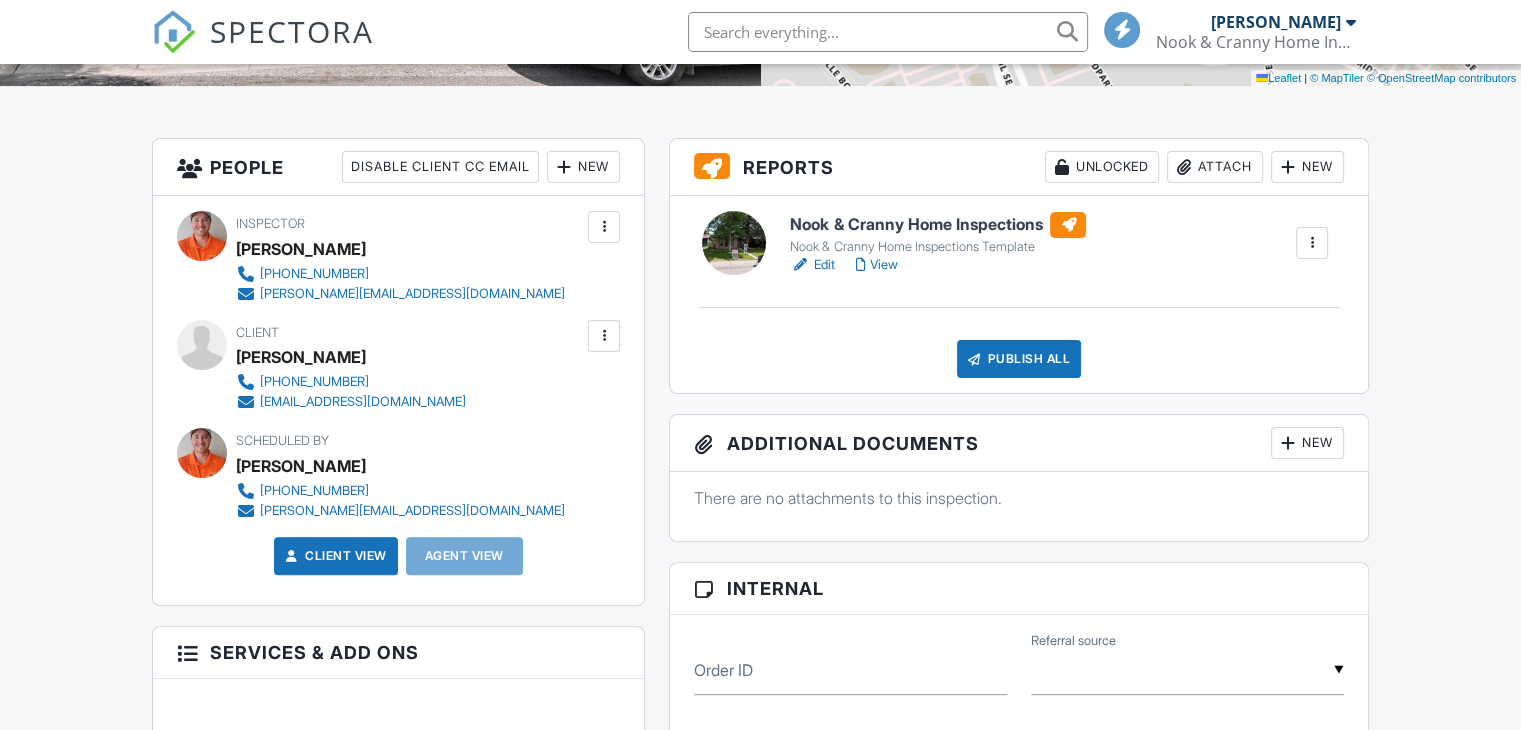scroll, scrollTop: 466, scrollLeft: 0, axis: vertical 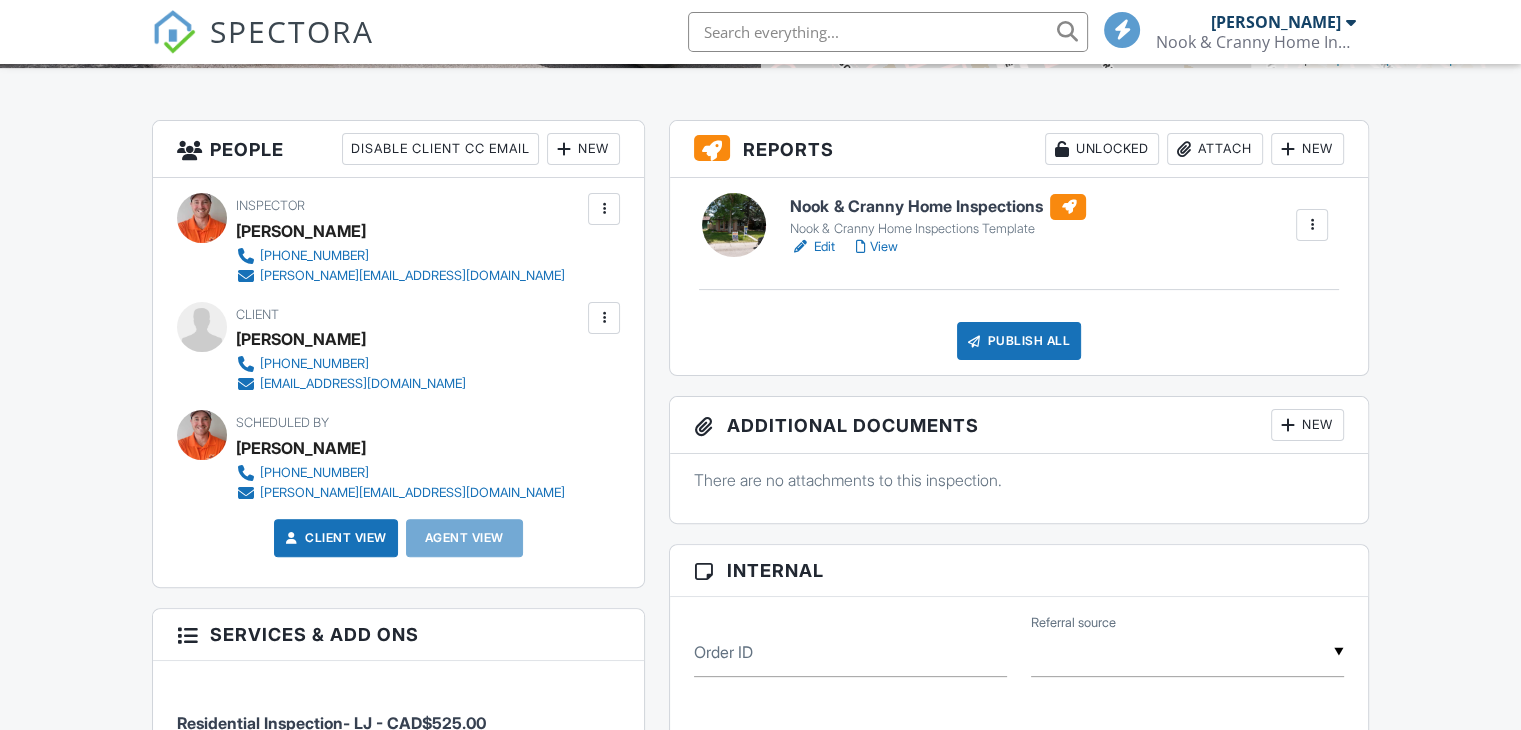 click on "New" at bounding box center (583, 149) 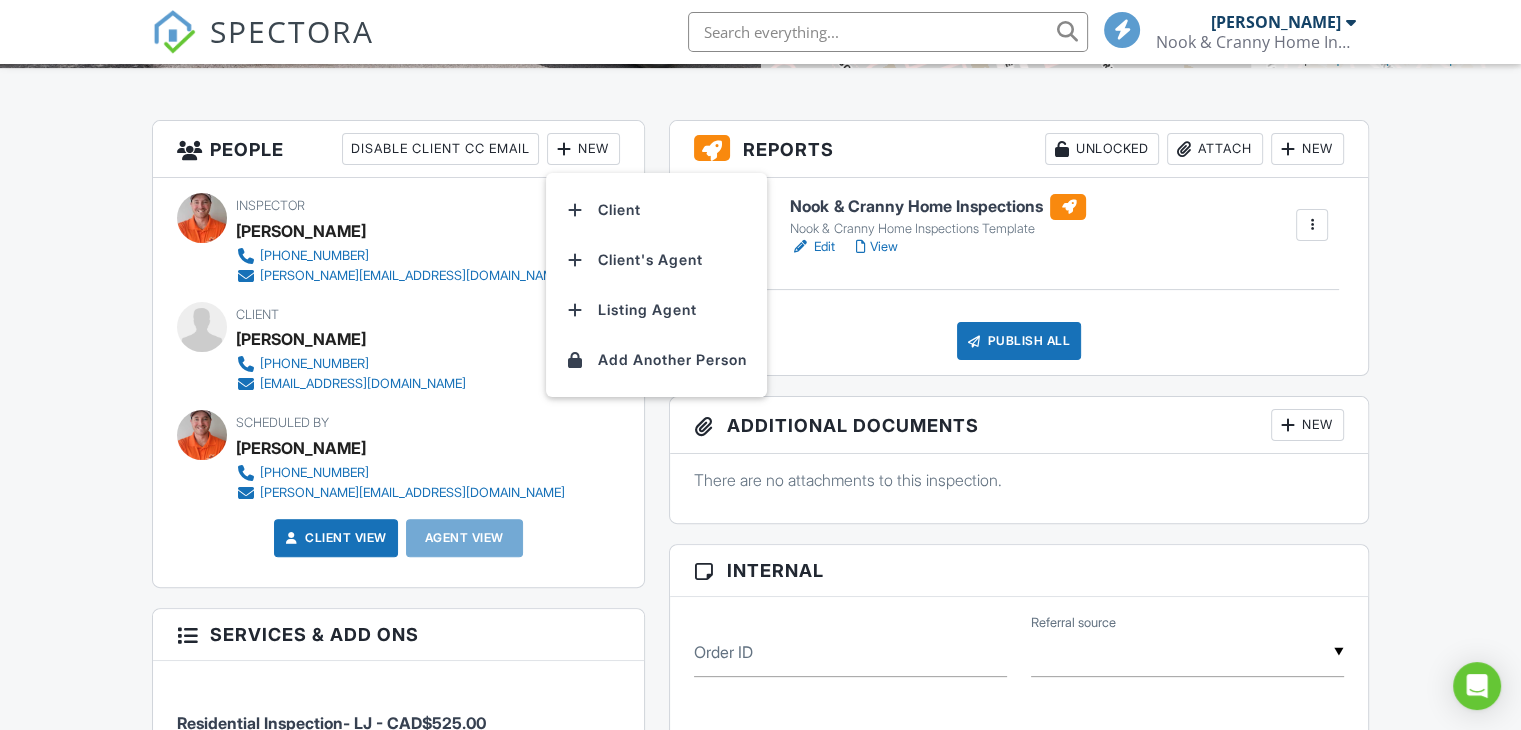 click on "Client's Agent" at bounding box center [656, 260] 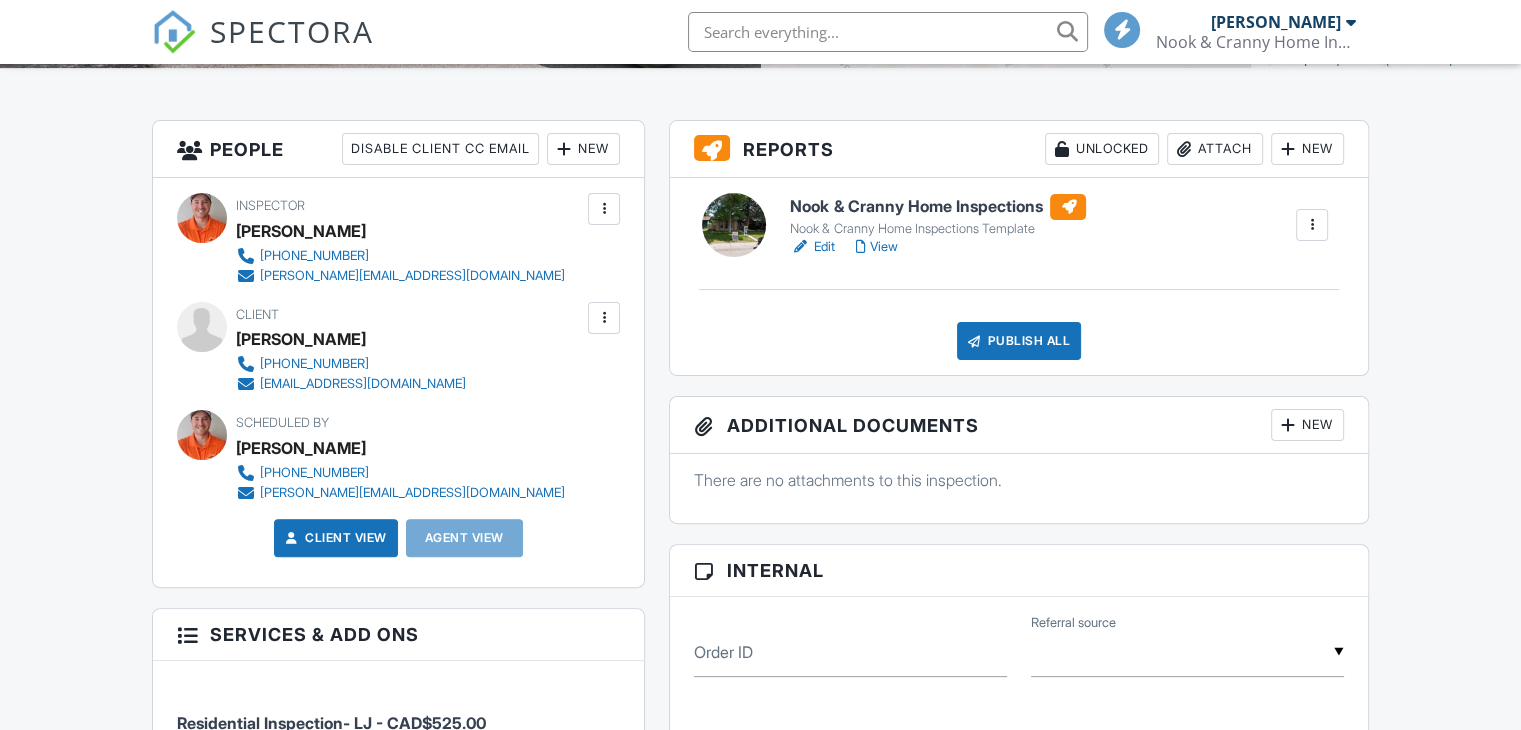 scroll, scrollTop: 466, scrollLeft: 0, axis: vertical 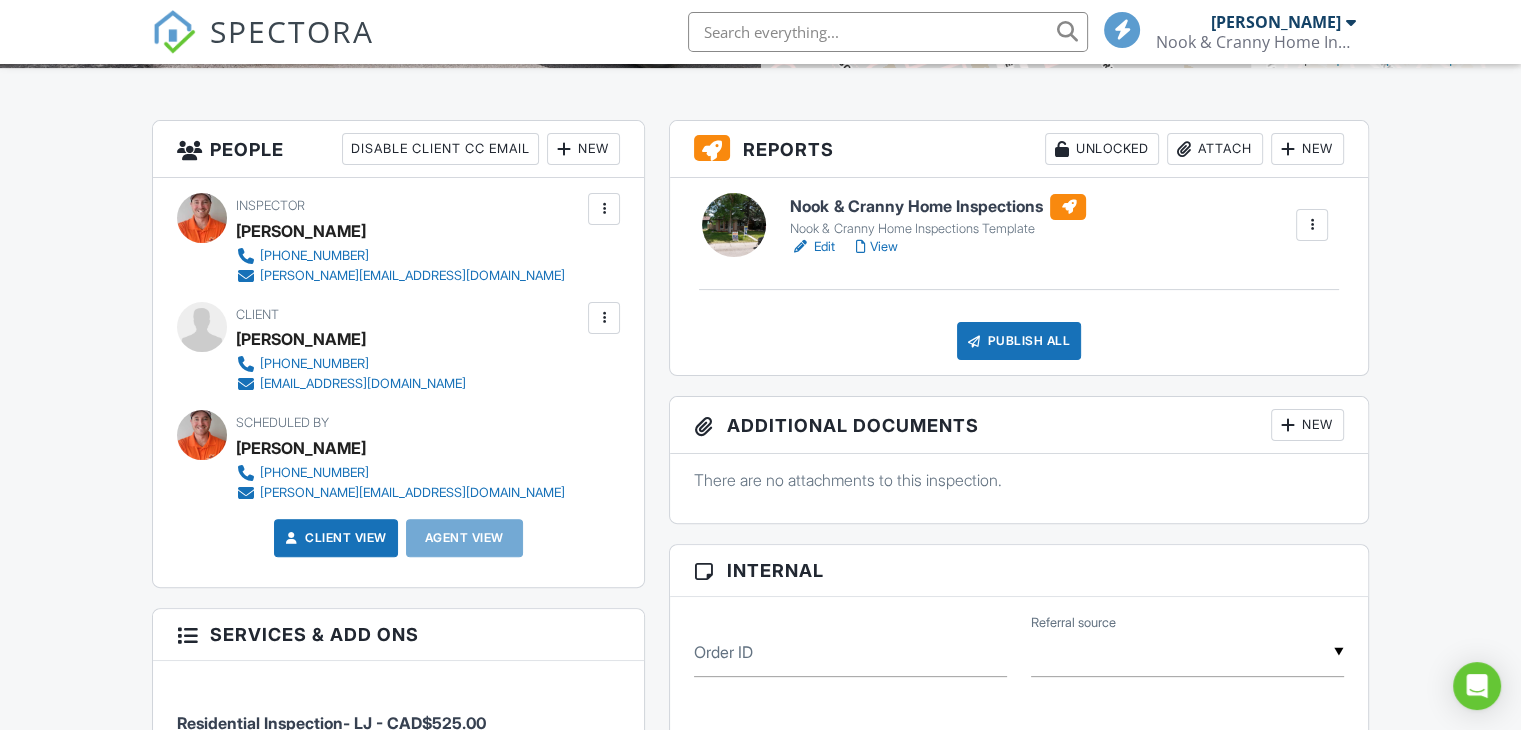 click on "New" at bounding box center [583, 149] 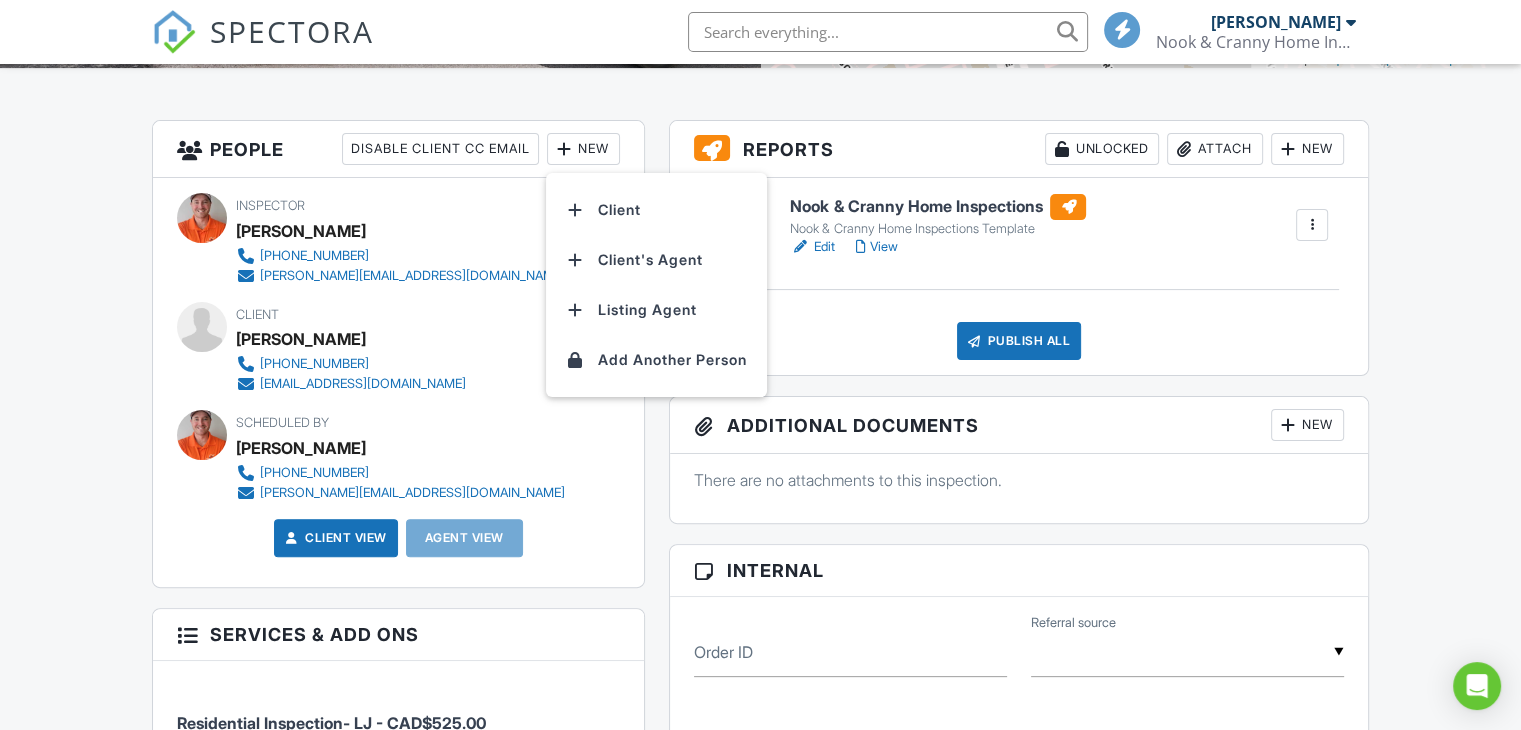 click on "Client's Agent" at bounding box center [656, 260] 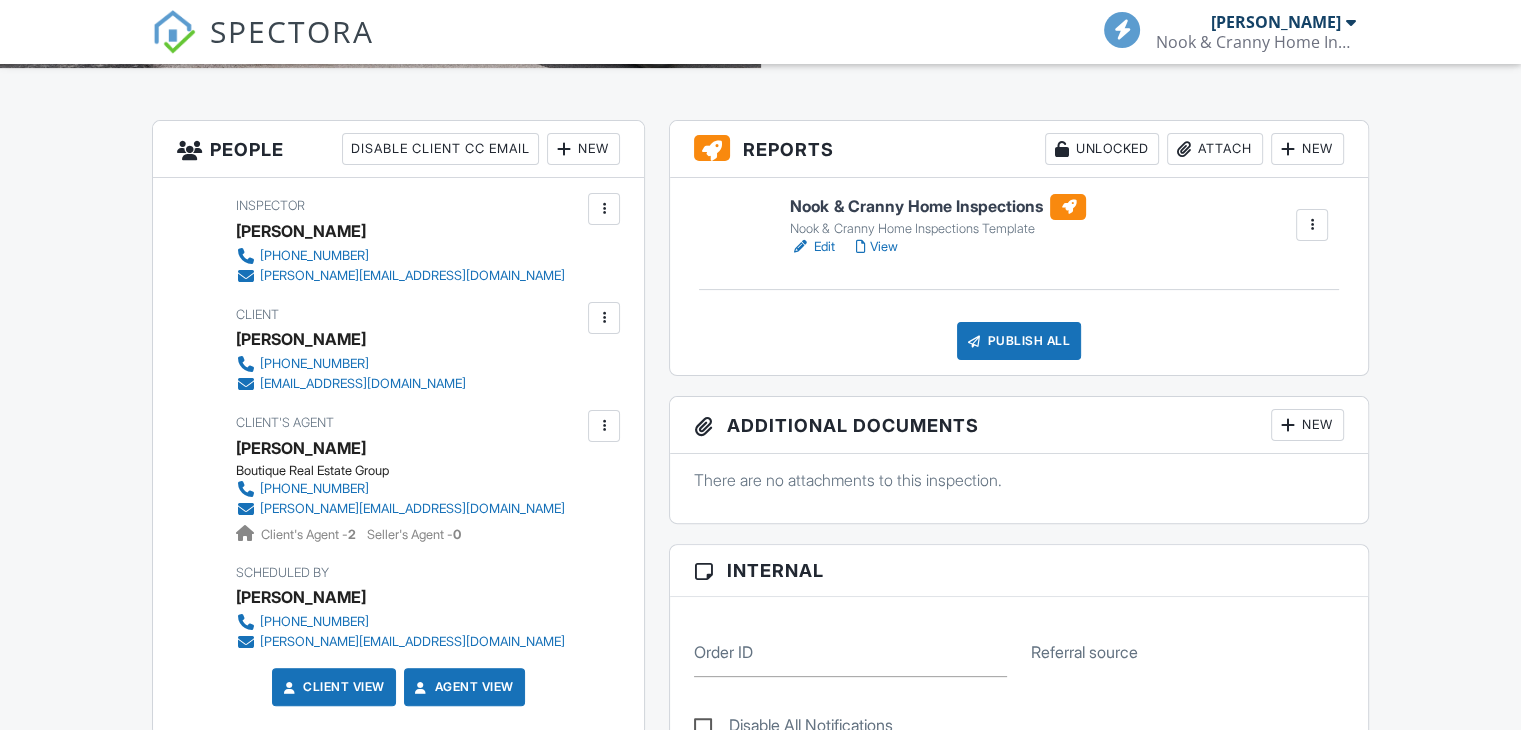 scroll, scrollTop: 466, scrollLeft: 0, axis: vertical 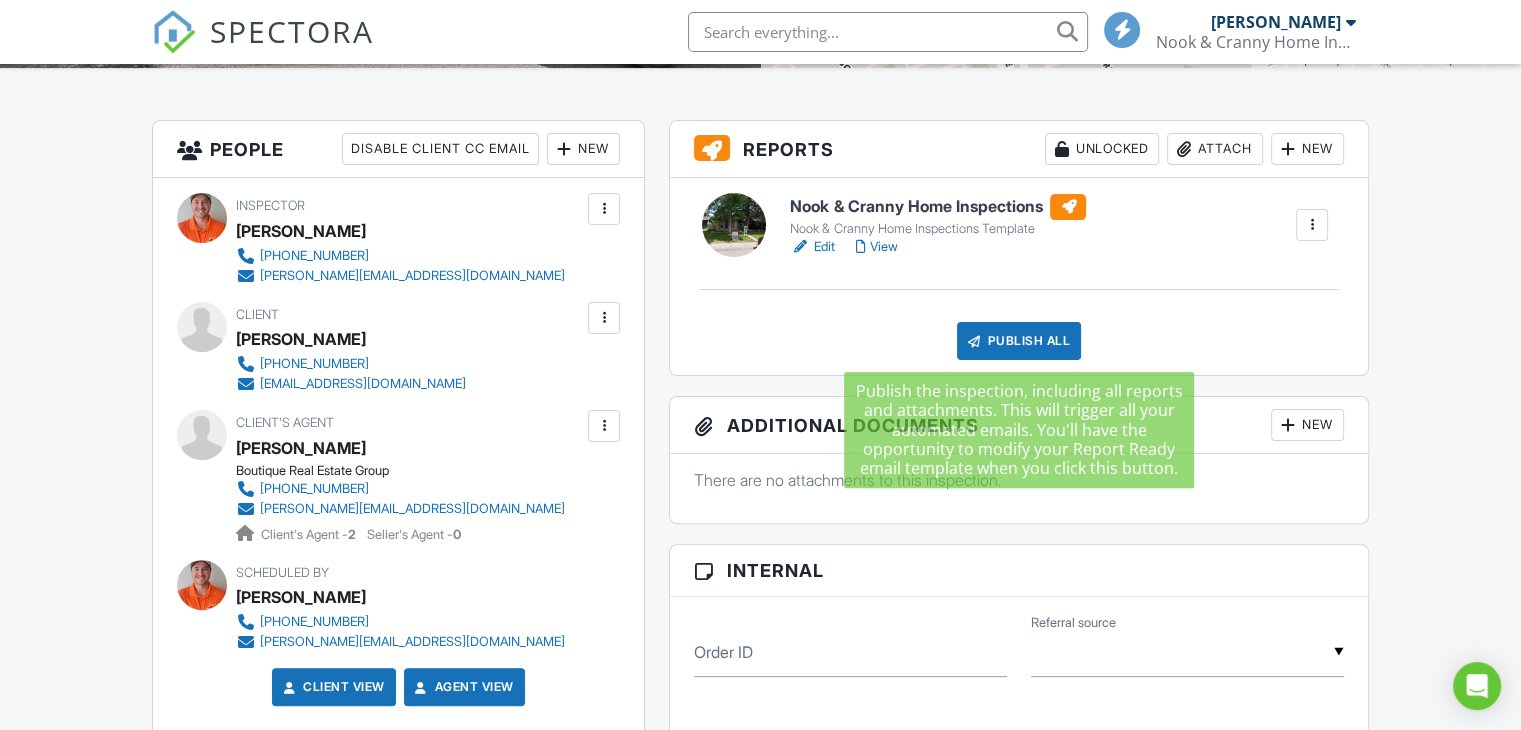 click on "Publish All" at bounding box center (1019, 341) 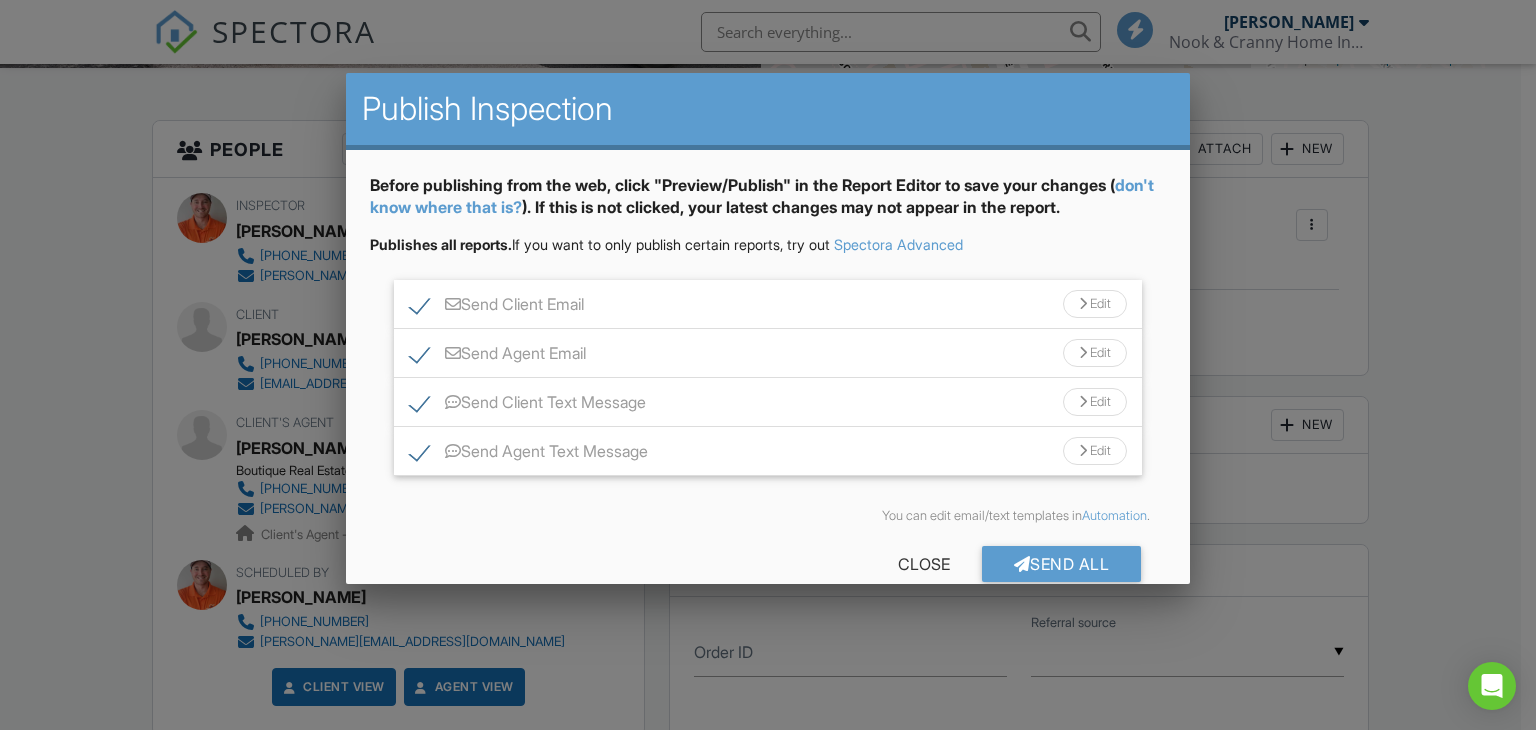 click on "Send All" at bounding box center (1062, 564) 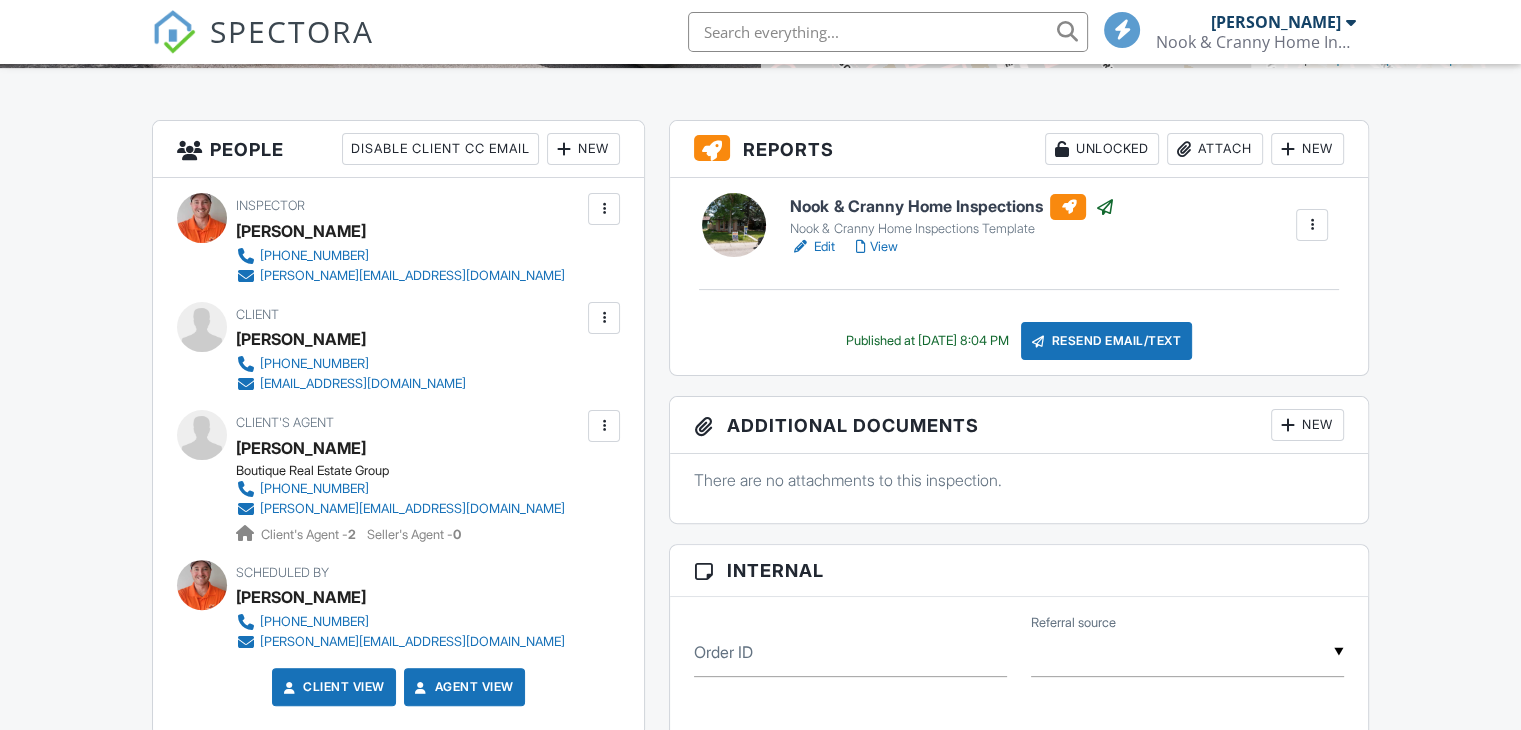 scroll, scrollTop: 466, scrollLeft: 0, axis: vertical 